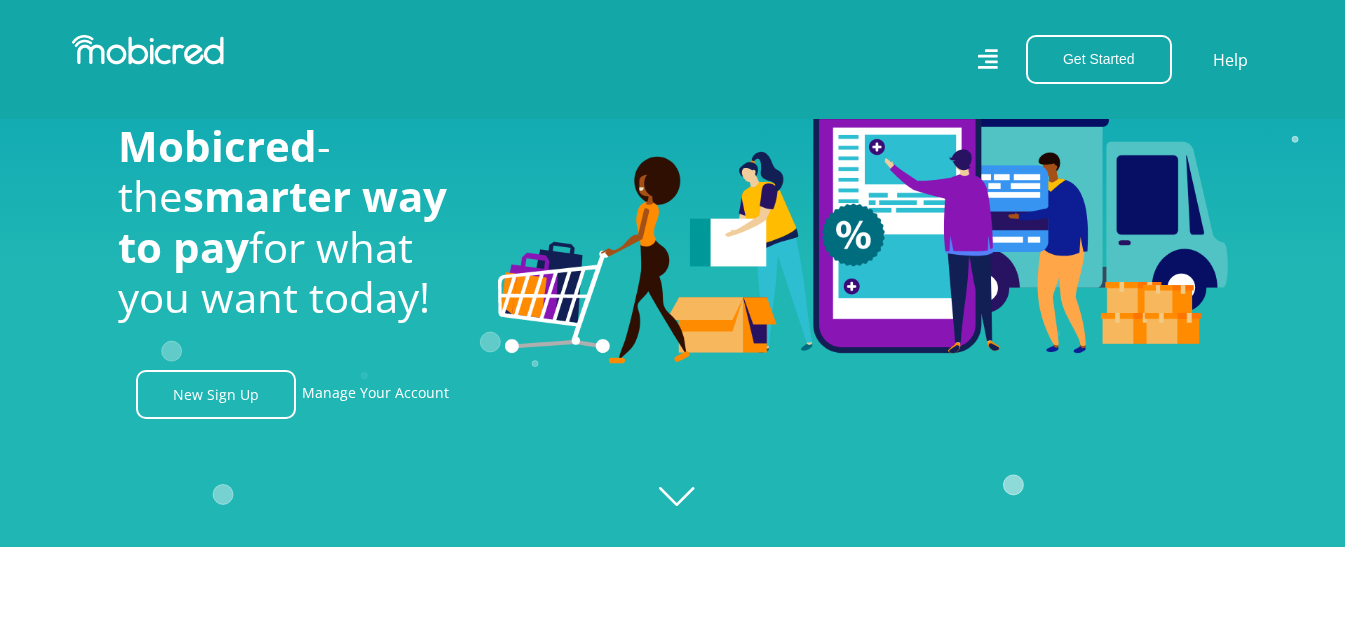 scroll, scrollTop: 300, scrollLeft: 0, axis: vertical 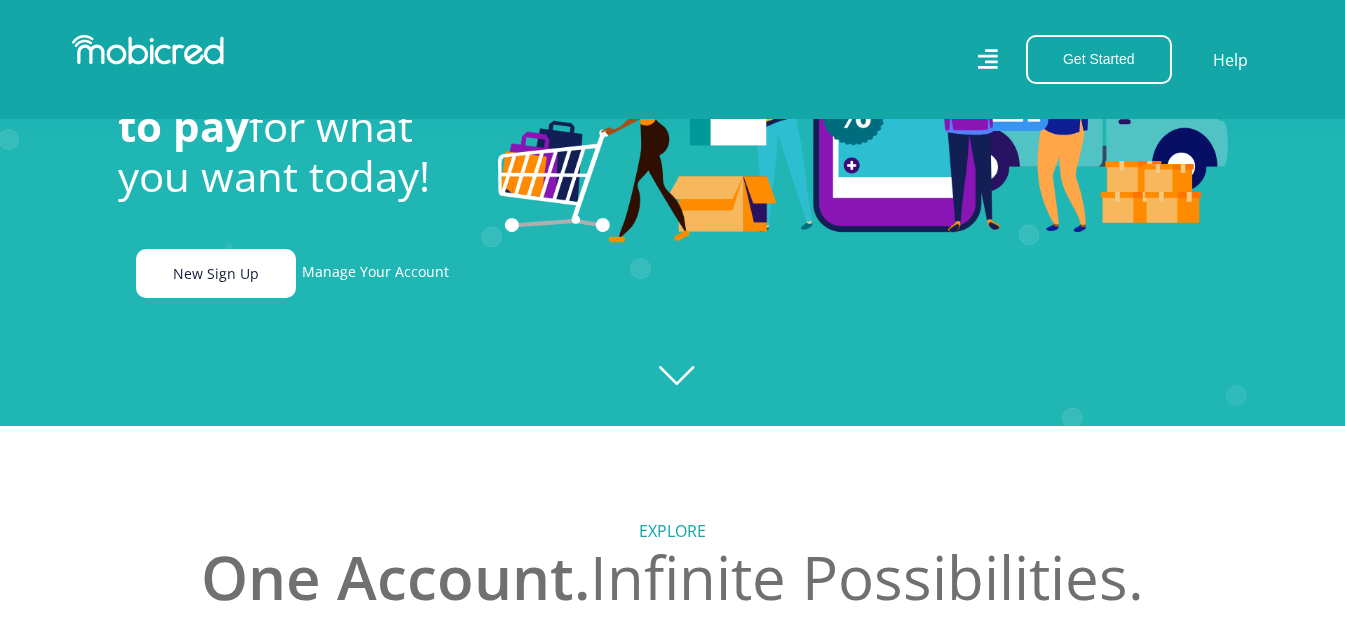 click on "New Sign Up" at bounding box center [216, 273] 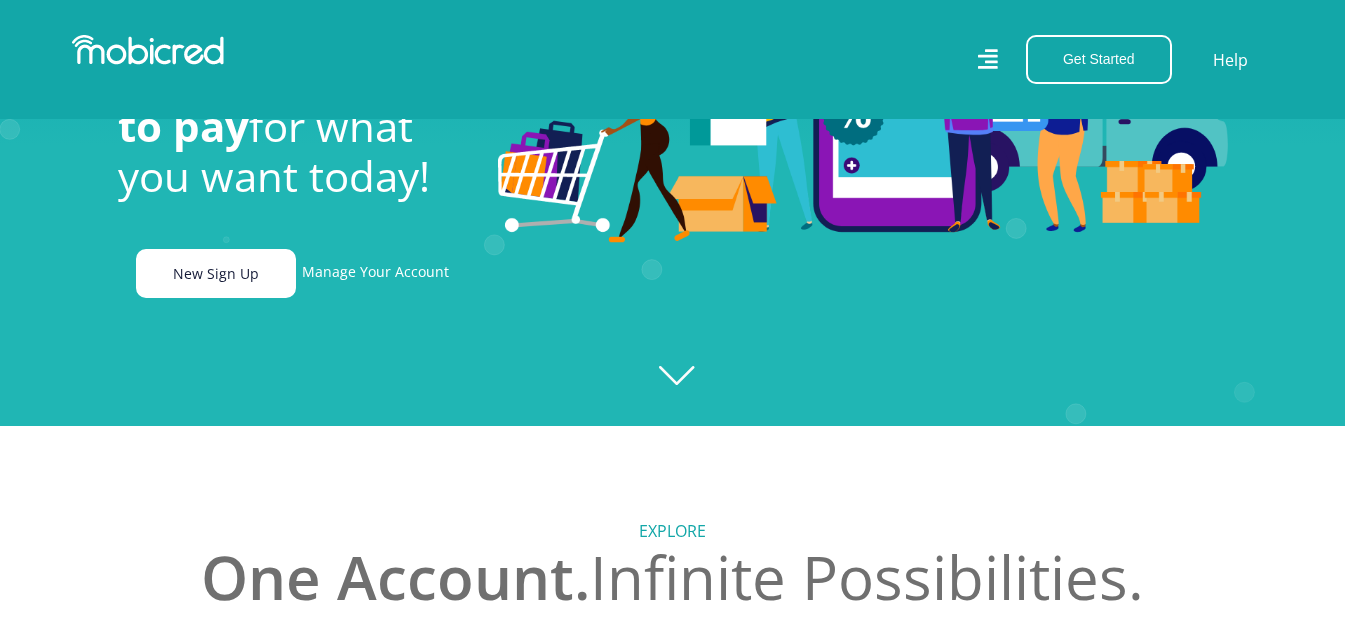 scroll, scrollTop: 0, scrollLeft: 2565, axis: horizontal 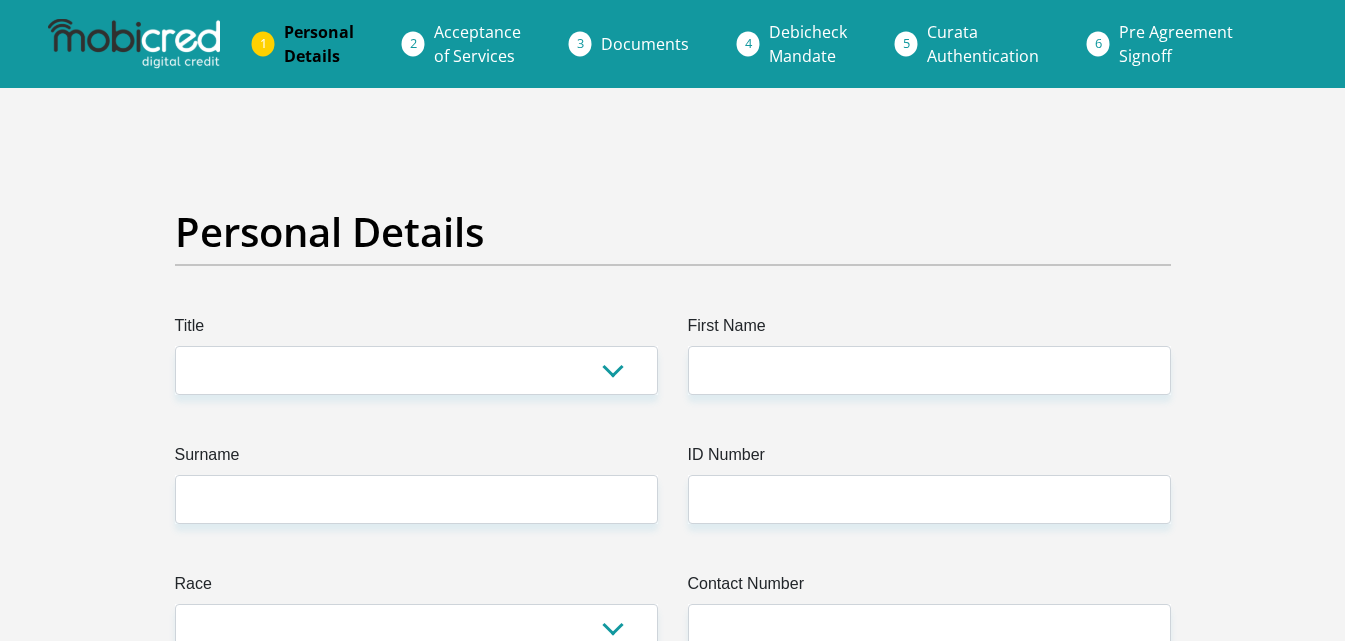 click on "Personal Details" at bounding box center (673, 261) 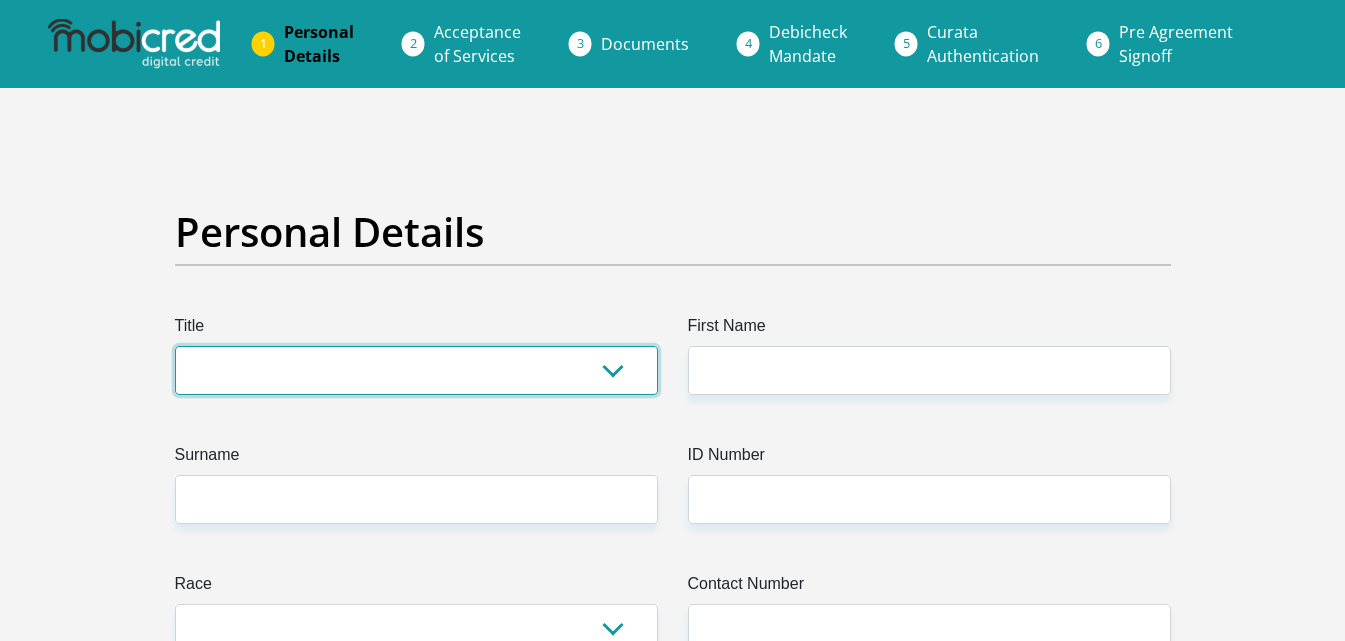 click on "Mr
Ms
Mrs
Dr
Other" at bounding box center (416, 370) 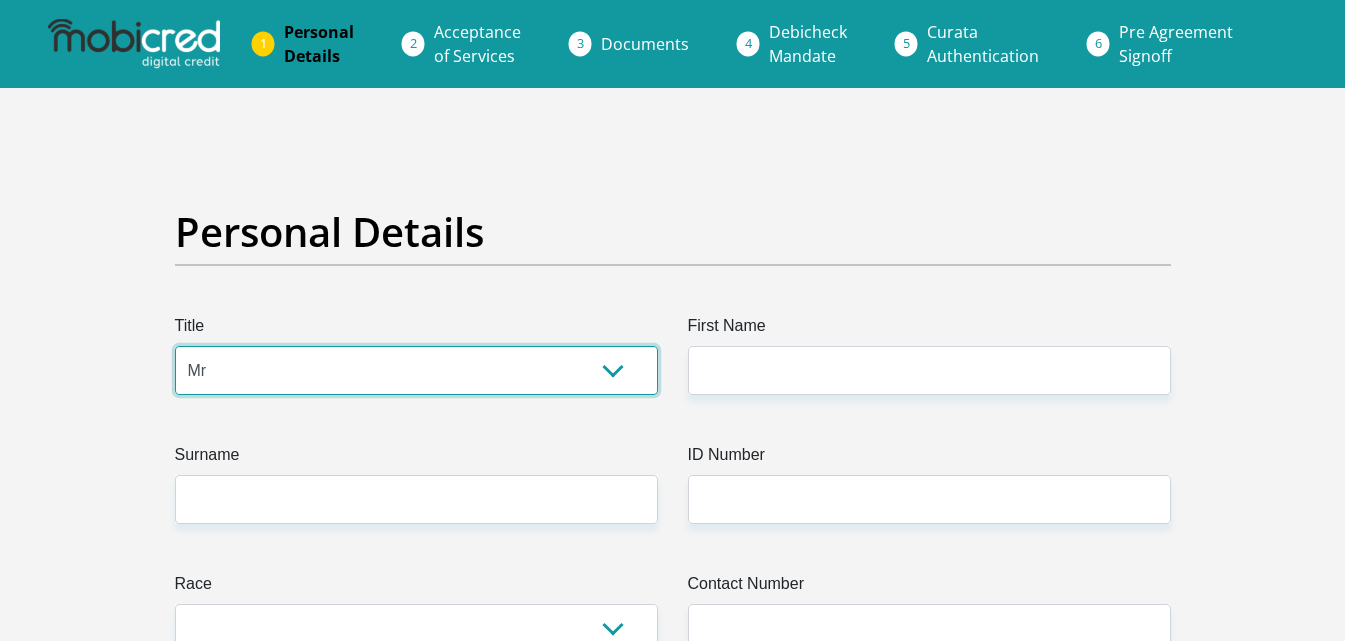 click on "Mr
Ms
Mrs
Dr
Other" at bounding box center (416, 370) 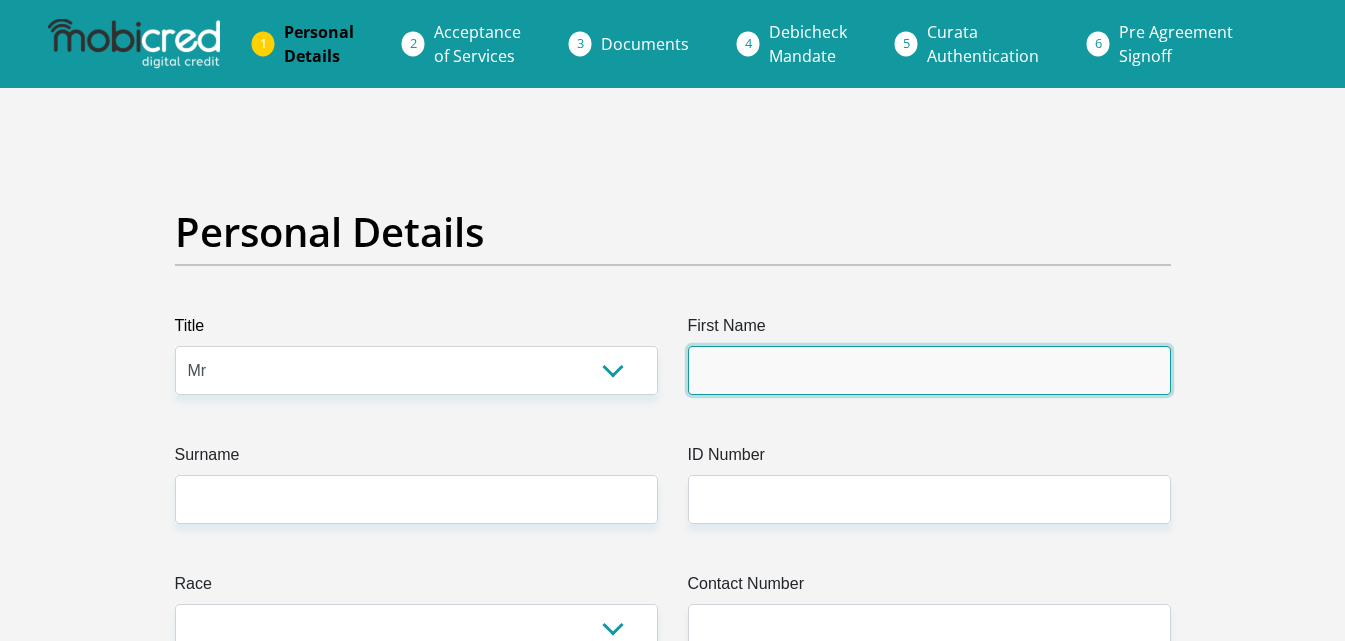 click on "First Name" at bounding box center (929, 370) 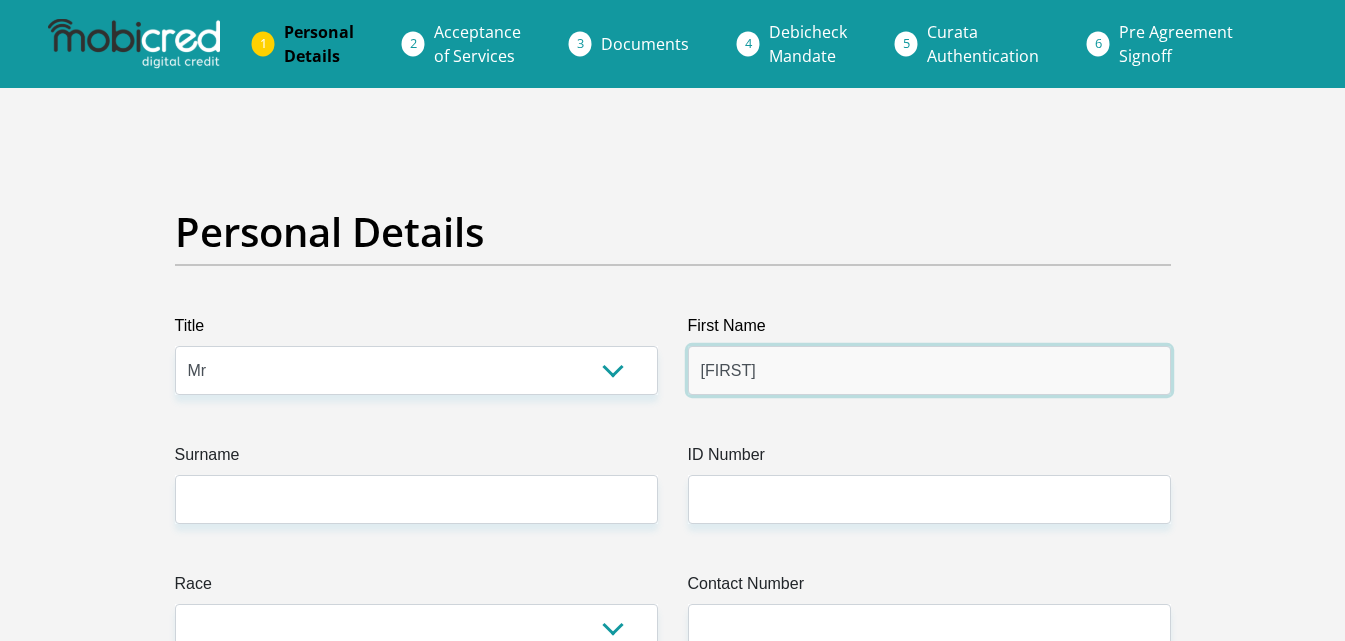 type on "[FIRST]" 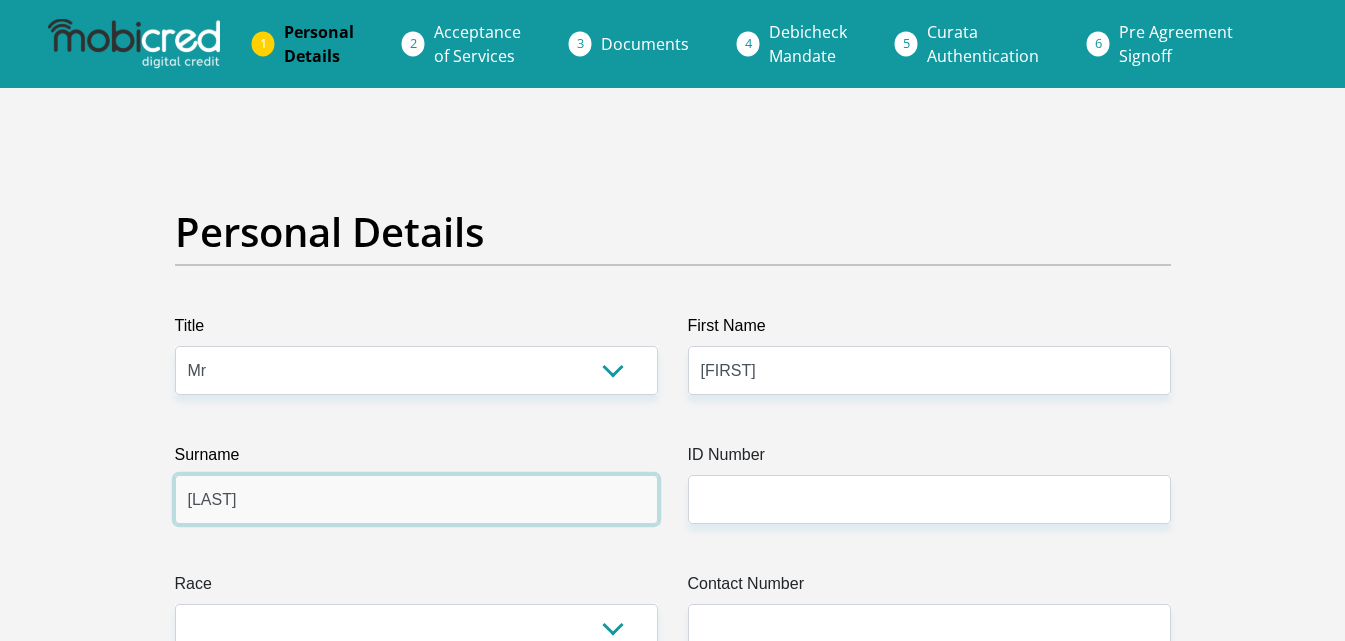 type on "[LAST]" 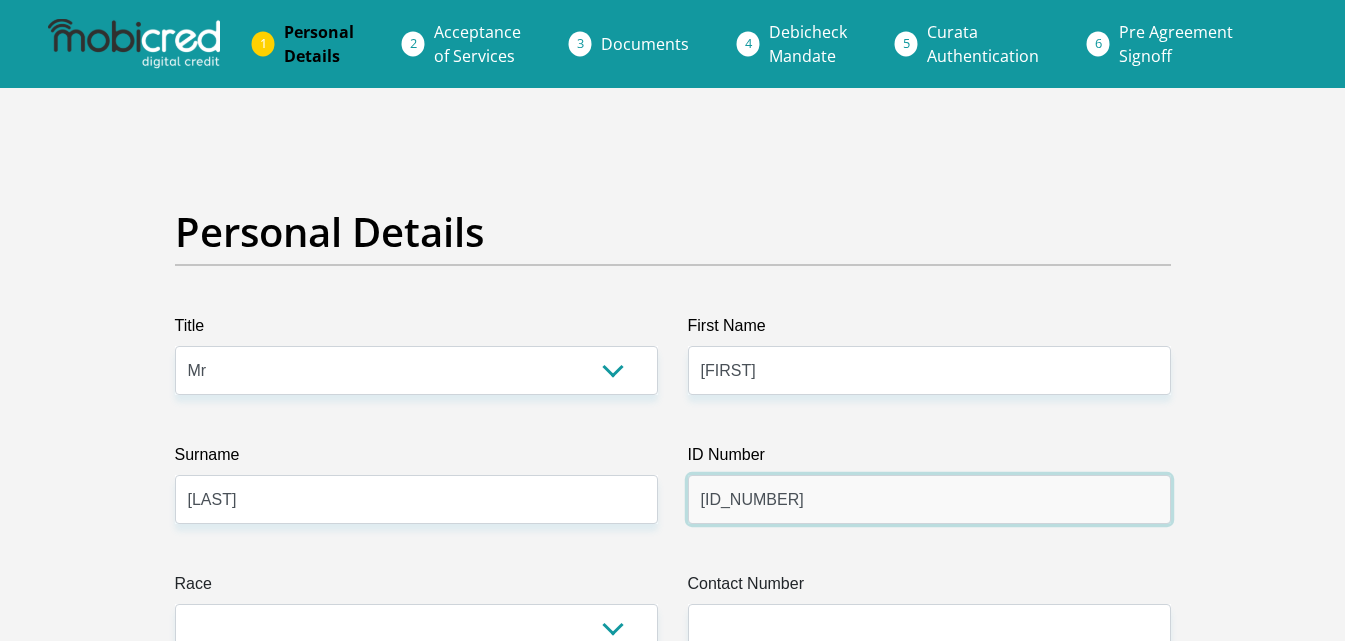 type on "[ID_NUMBER]" 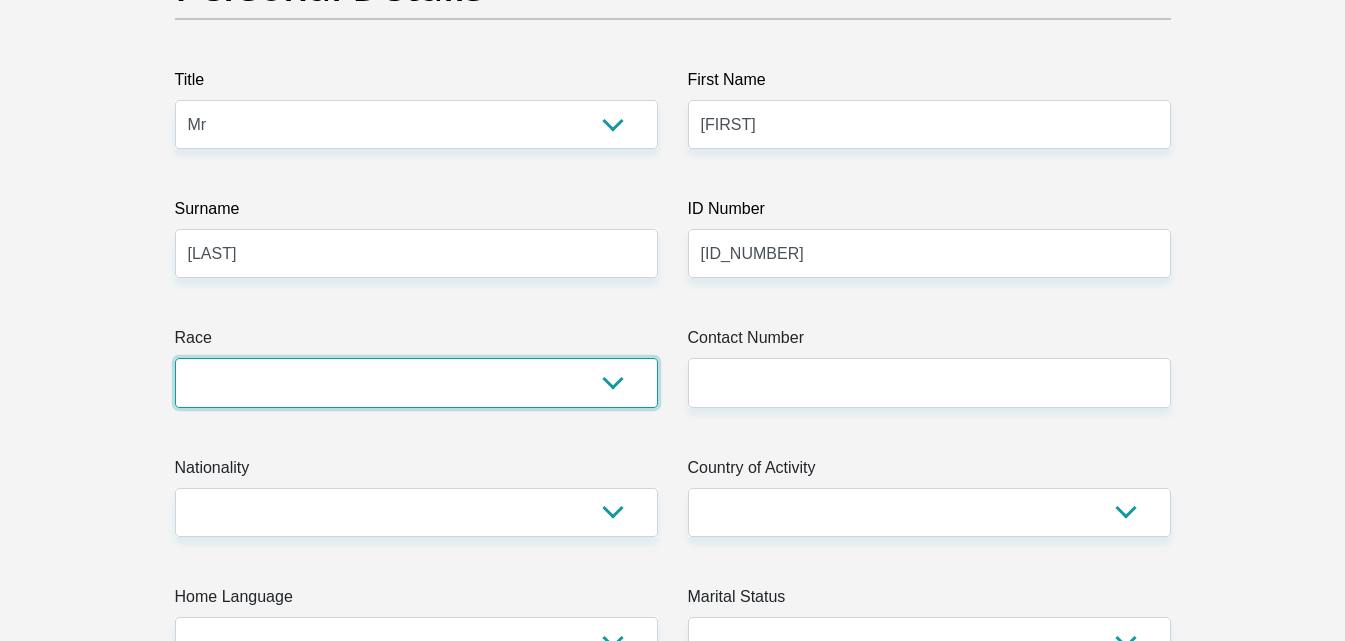 scroll, scrollTop: 313, scrollLeft: 0, axis: vertical 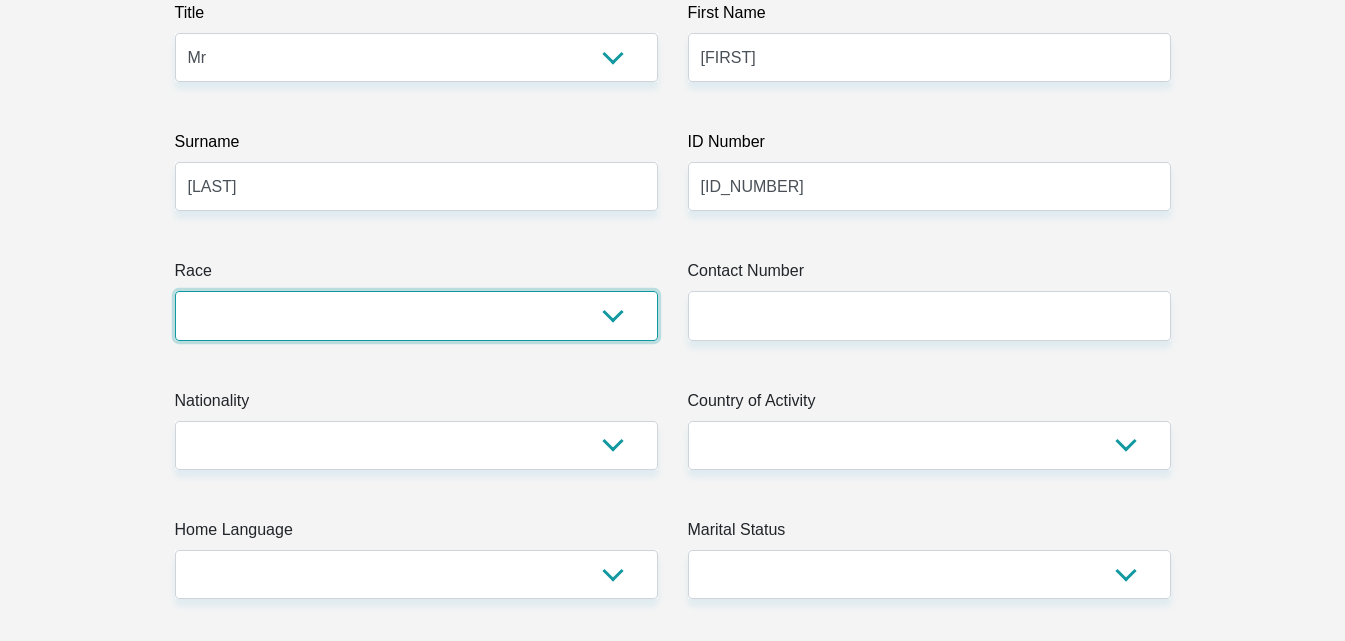 click on "Black
Coloured
Indian
White
Other" at bounding box center (416, 315) 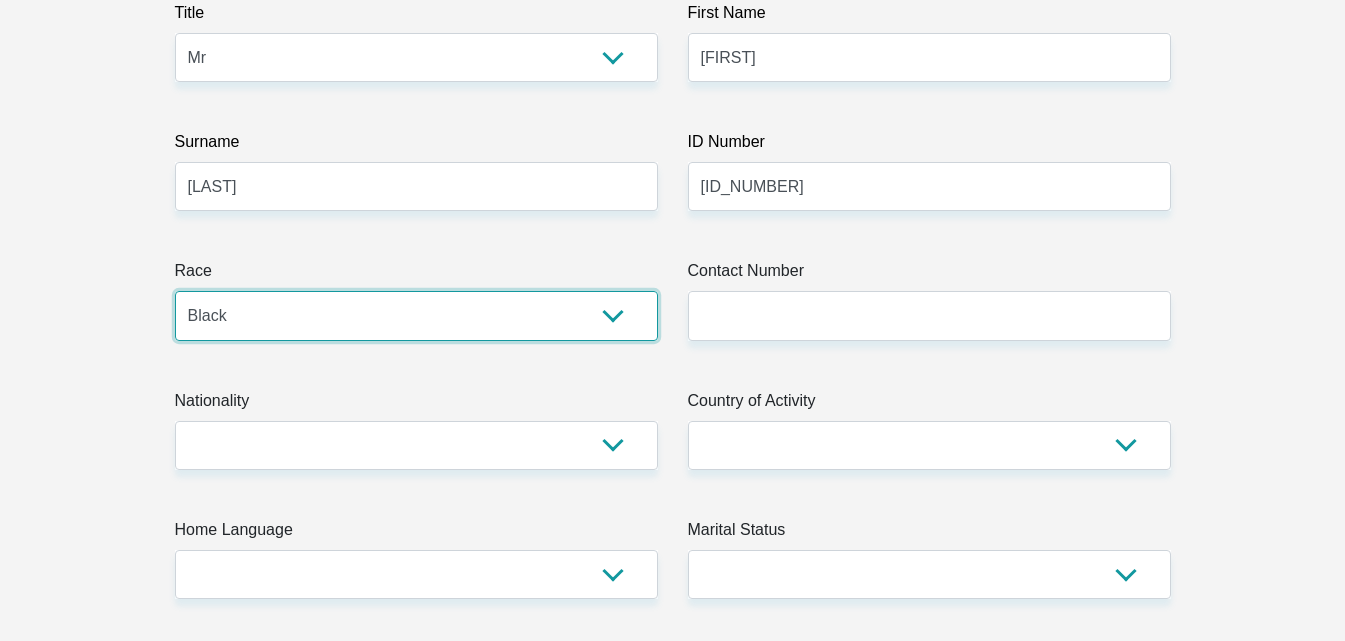 click on "Black
Coloured
Indian
White
Other" at bounding box center [416, 315] 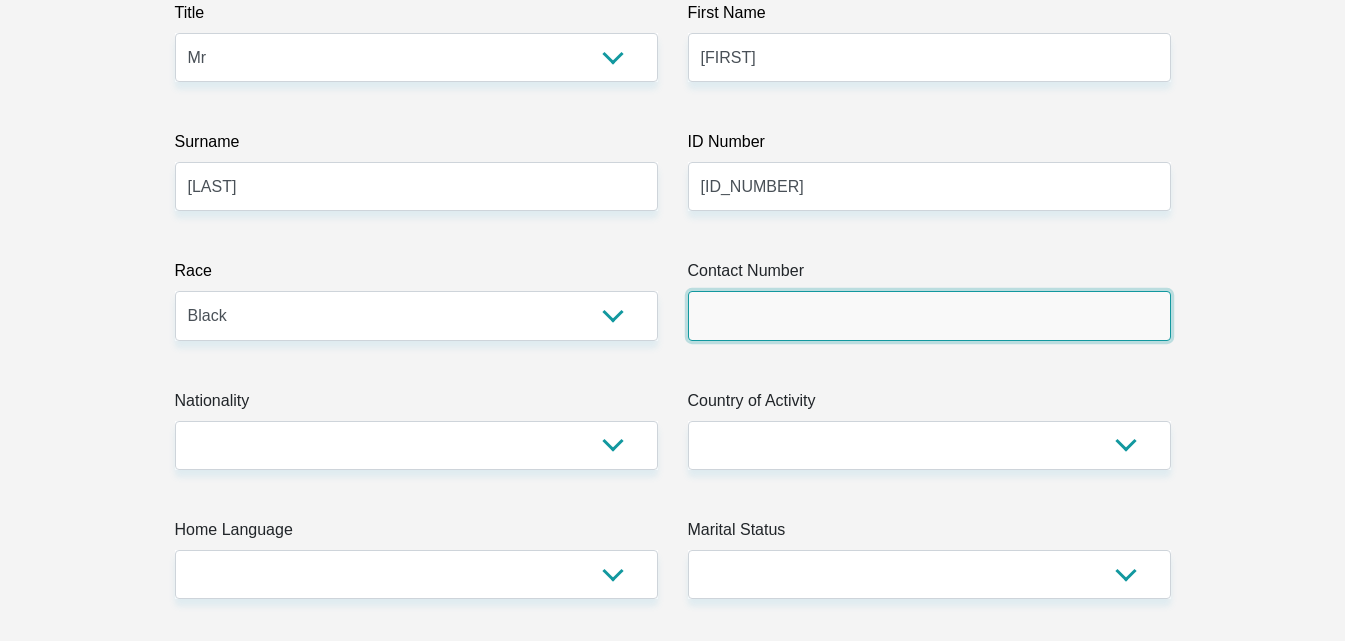 click on "Contact Number" at bounding box center (929, 315) 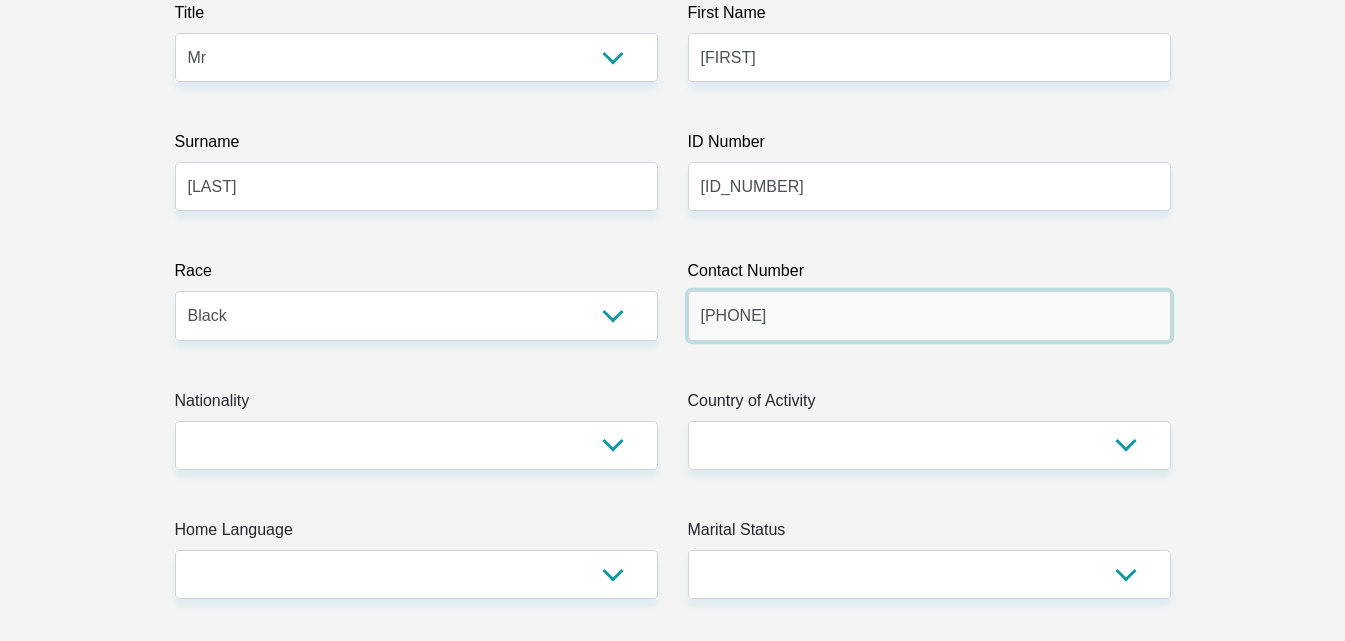 type on "[PHONE]" 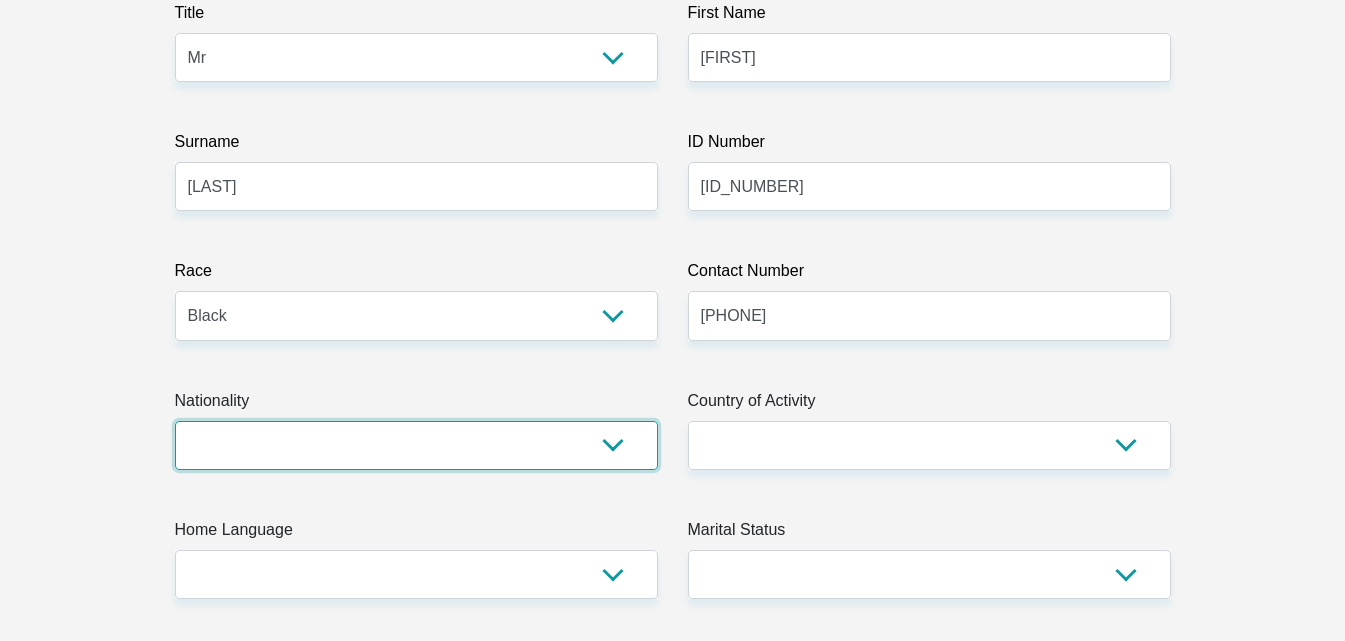 click on "South Africa
Afghanistan
Aland Islands
Albania
Algeria
America Samoa
American Virgin Islands
Andorra
Angola
Anguilla
Antarctica
Antigua and Barbuda
Argentina
Armenia
Aruba
Ascension Island
Australia
Austria
Azerbaijan
Bahamas
Bahrain
Bangladesh
Barbados
Chad" at bounding box center [416, 445] 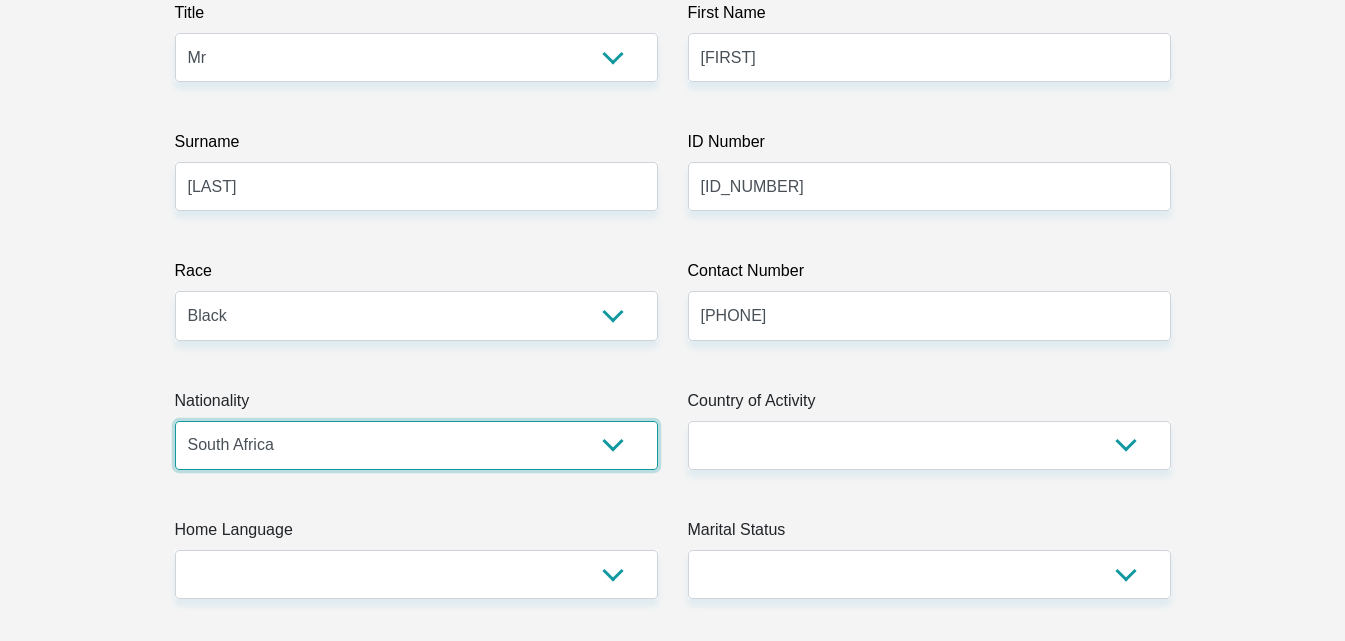 click on "South Africa
Afghanistan
Aland Islands
Albania
Algeria
America Samoa
American Virgin Islands
Andorra
Angola
Anguilla
Antarctica
Antigua and Barbuda
Argentina
Armenia
Aruba
Ascension Island
Australia
Austria
Azerbaijan
Bahamas
Bahrain
Bangladesh
Barbados
Chad" at bounding box center (416, 445) 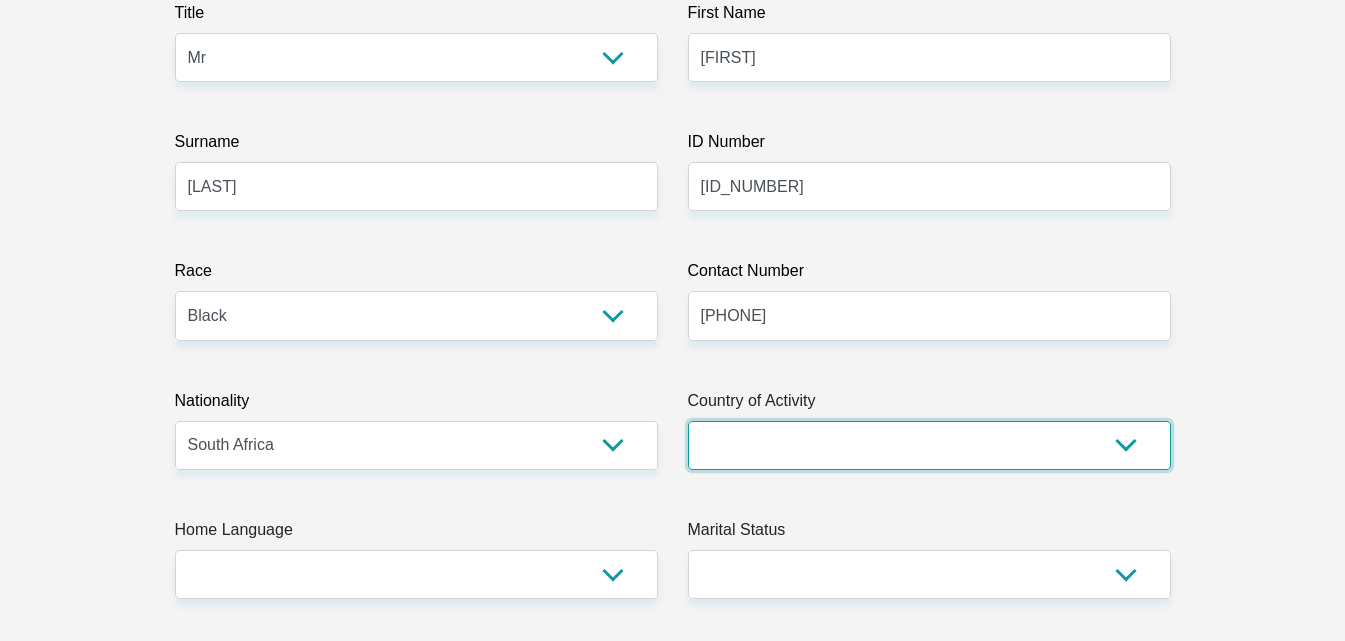 click on "South Africa
Afghanistan
Aland Islands
Albania
Algeria
America Samoa
American Virgin Islands
Andorra
Angola
Anguilla
Antarctica
Antigua and Barbuda
Argentina
Armenia
Aruba
Ascension Island
Australia
Austria
Azerbaijan
Chad" at bounding box center (929, 445) 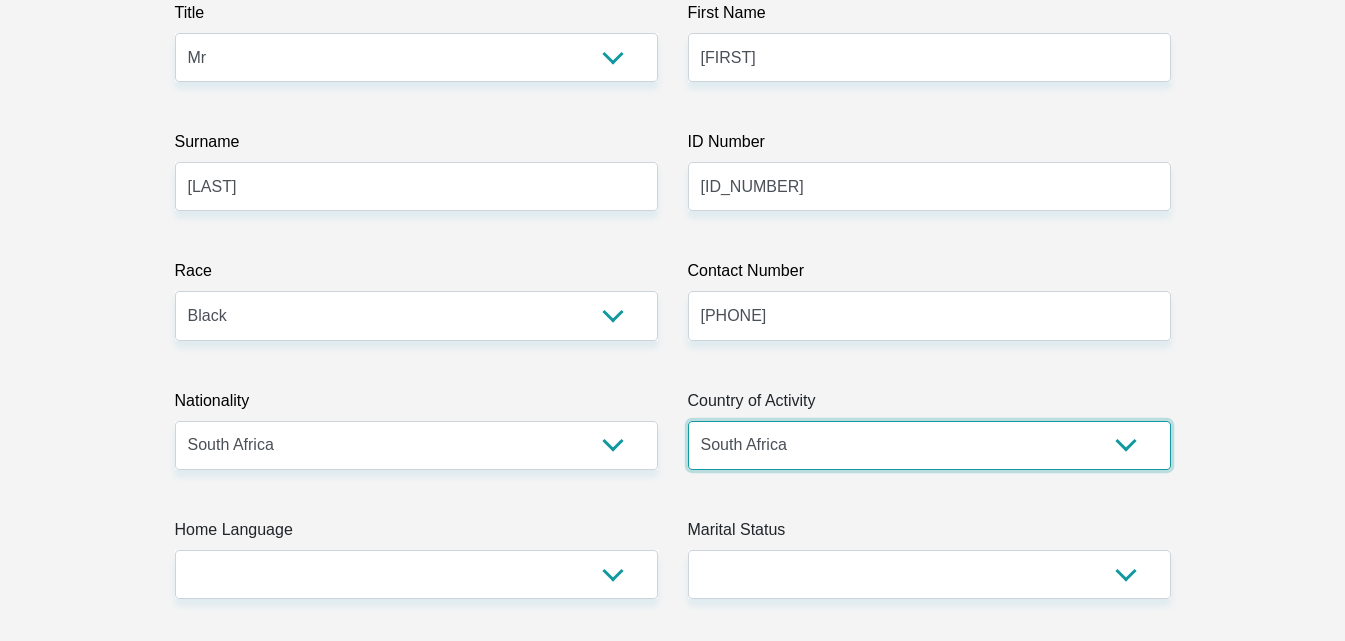 click on "South Africa
Afghanistan
Aland Islands
Albania
Algeria
America Samoa
American Virgin Islands
Andorra
Angola
Anguilla
Antarctica
Antigua and Barbuda
Argentina
Armenia
Aruba
Ascension Island
Australia
Austria
Azerbaijan
Chad" at bounding box center [929, 445] 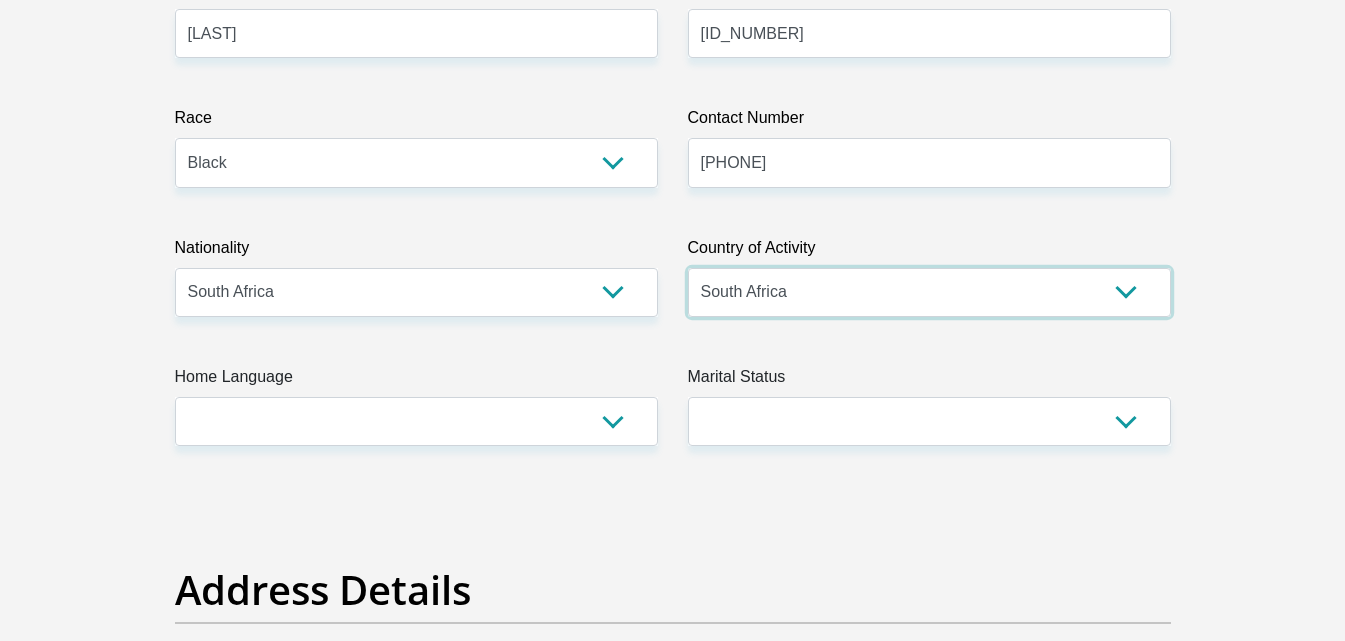 scroll, scrollTop: 513, scrollLeft: 0, axis: vertical 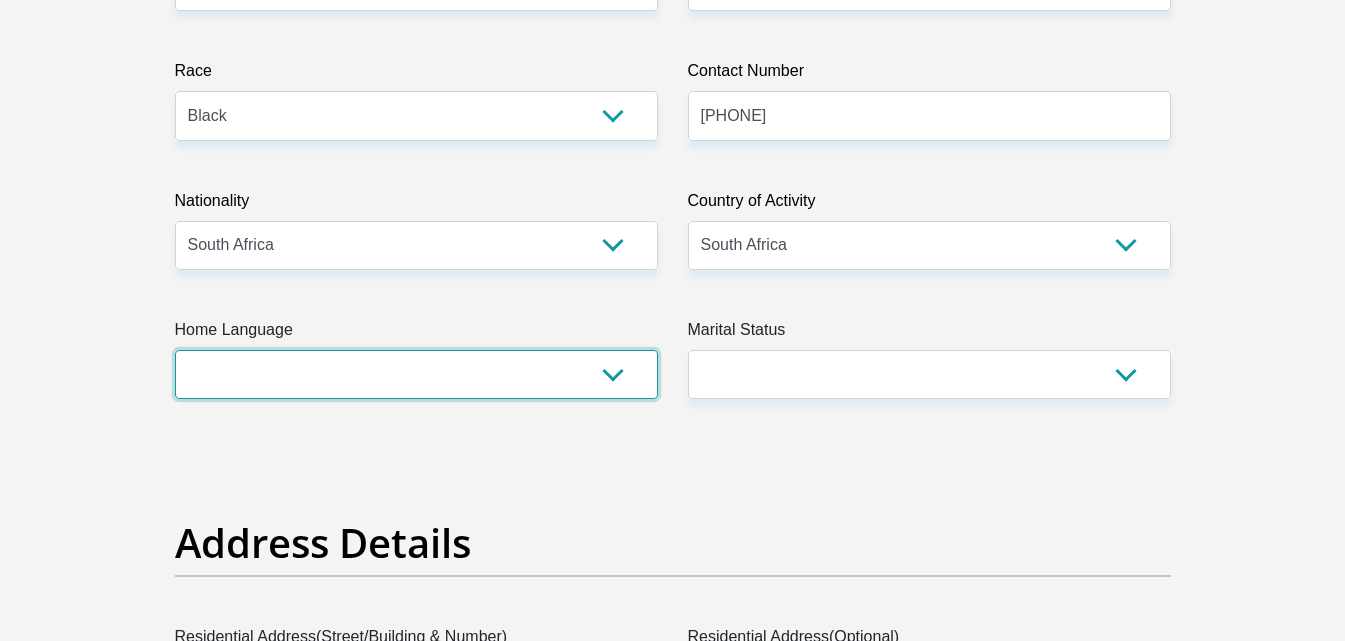 click on "Afrikaans
English
Sepedi
South Ndebele
Southern Sotho
Swati
Tsonga
Tswana
Venda
Xhosa
Zulu
Other" at bounding box center [416, 374] 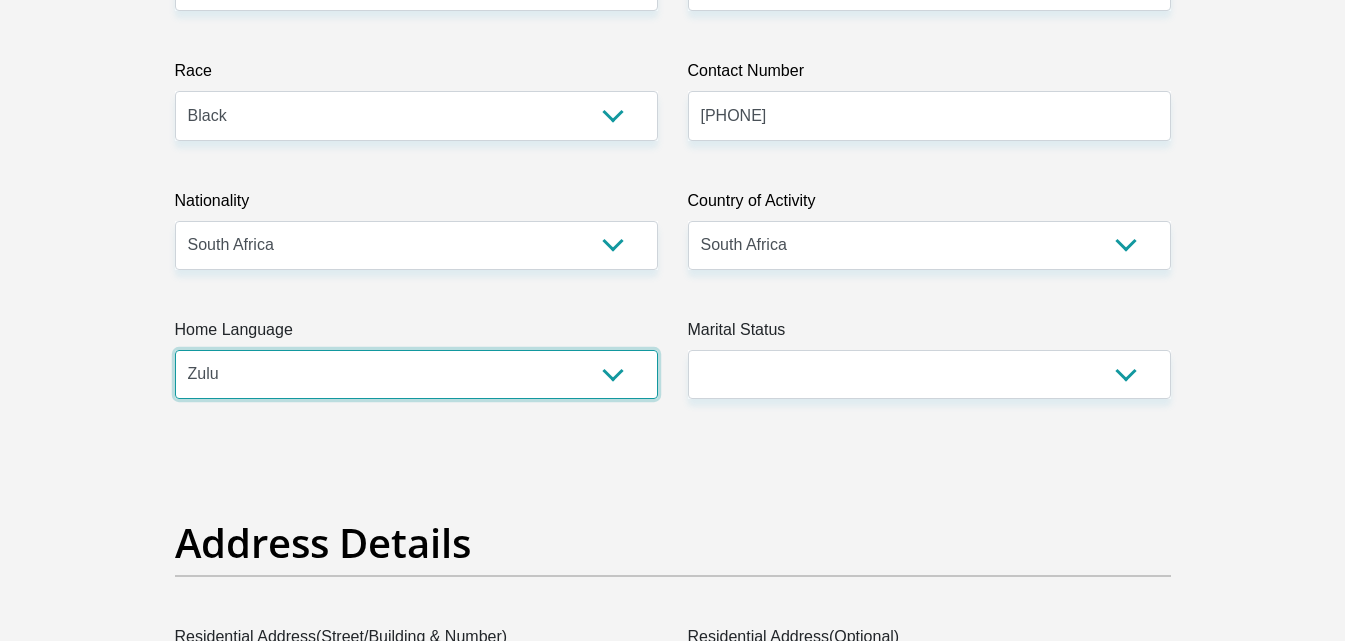 click on "Afrikaans
English
Sepedi
South Ndebele
Southern Sotho
Swati
Tsonga
Tswana
Venda
Xhosa
Zulu
Other" at bounding box center [416, 374] 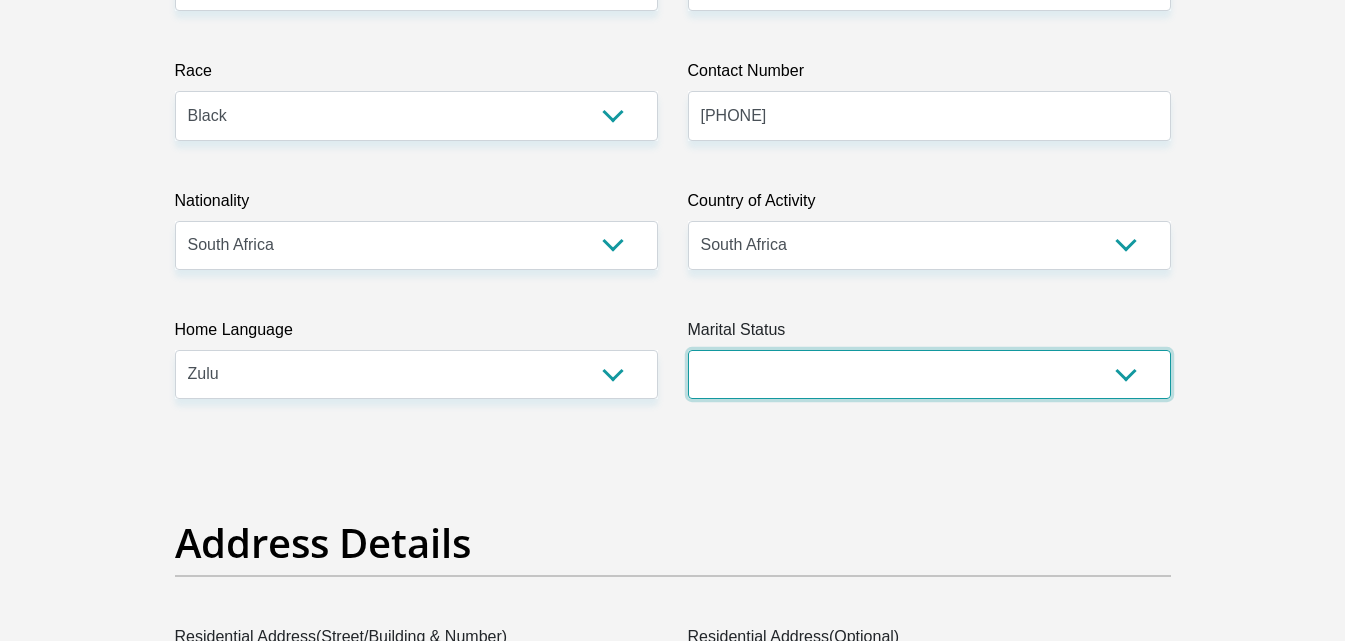 click on "Married ANC
Single
Divorced
Widowed
Married COP or Customary Law" at bounding box center (929, 374) 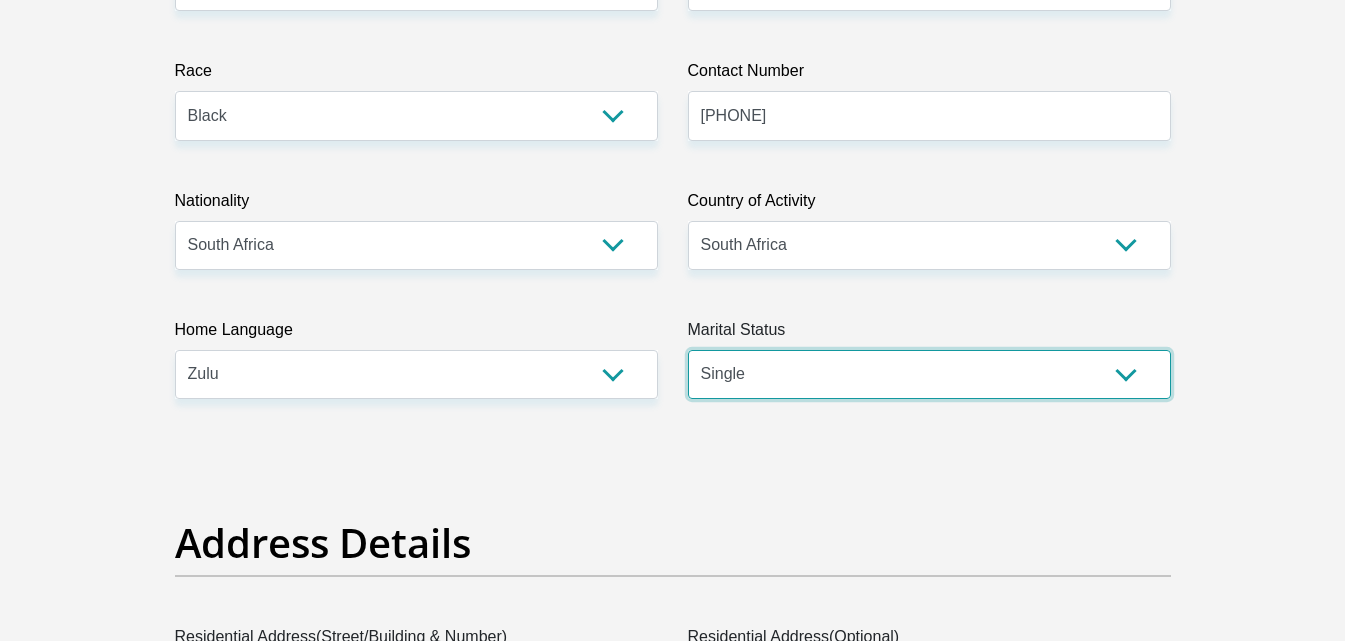 click on "Married ANC
Single
Divorced
Widowed
Married COP or Customary Law" at bounding box center (929, 374) 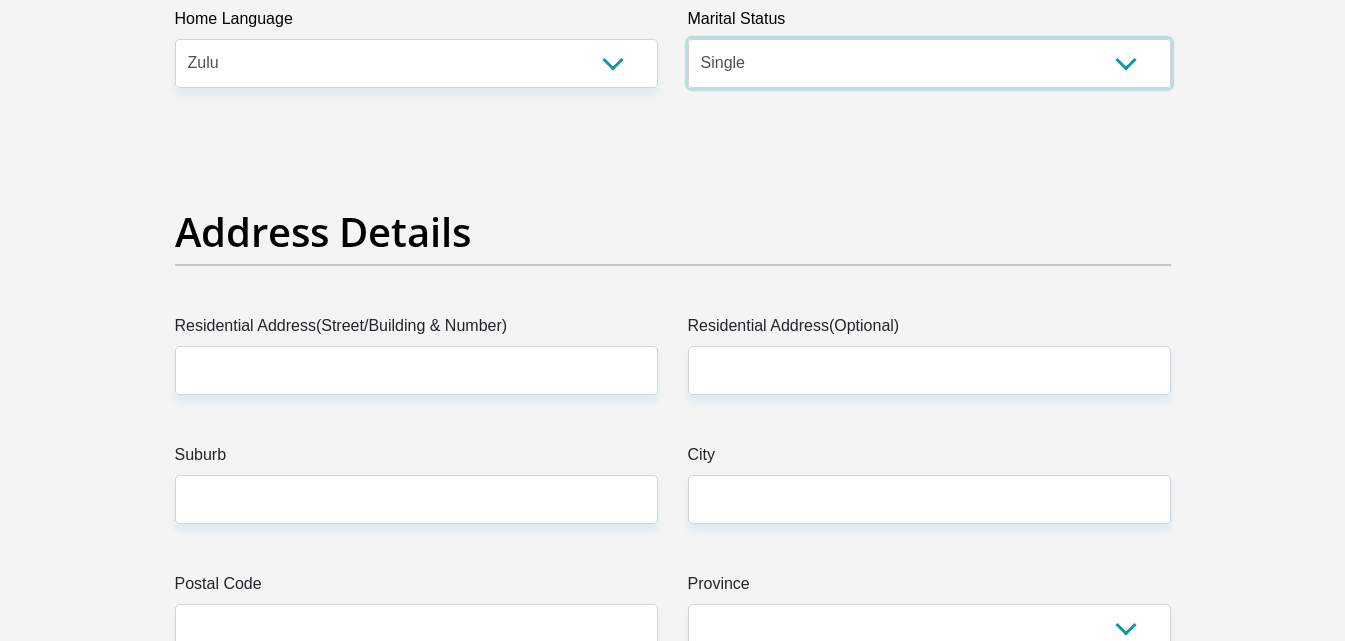 scroll, scrollTop: 913, scrollLeft: 0, axis: vertical 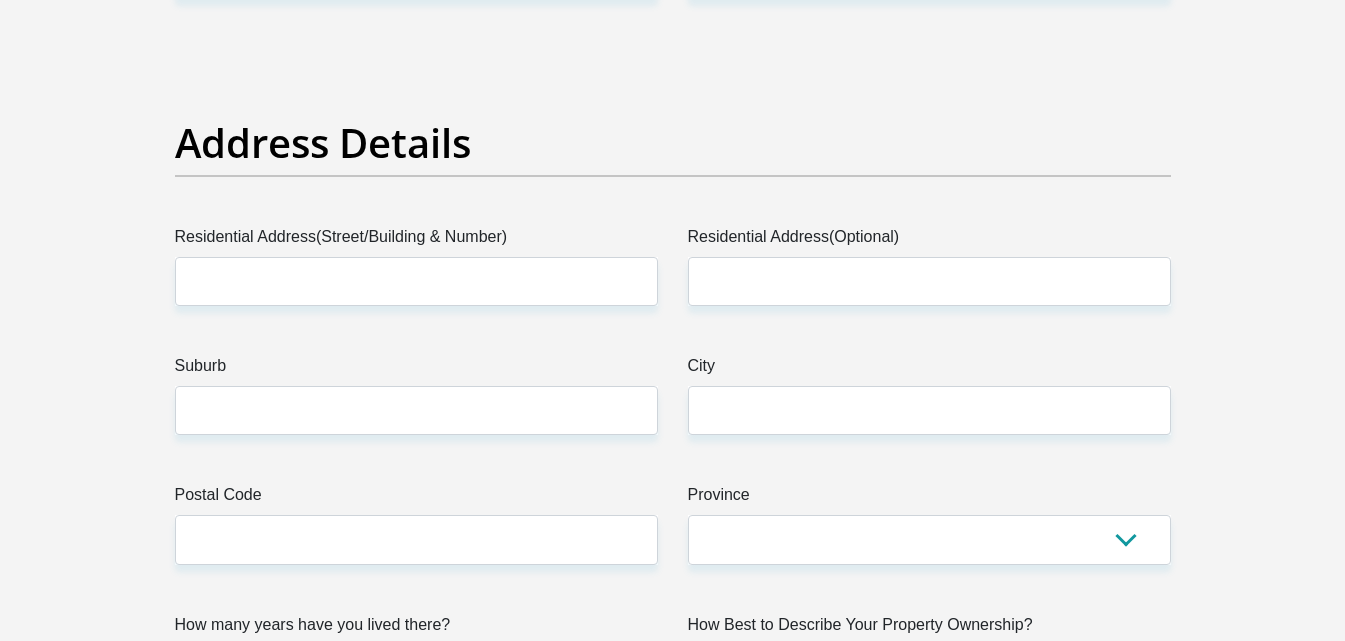 click on "Title
Mr
Ms
Mrs
Dr
Other
First Name
[FIRST]
Surname
[LAST]
ID Number
[ID_NUMBER]
Please input valid ID number
Race
Black
Coloured
Indian
White
Other
Contact Number
[PHONE]
Please input valid contact number
Nationality
South Africa
Afghanistan
Aland Islands  Albania  Chad" at bounding box center (673, 2654) 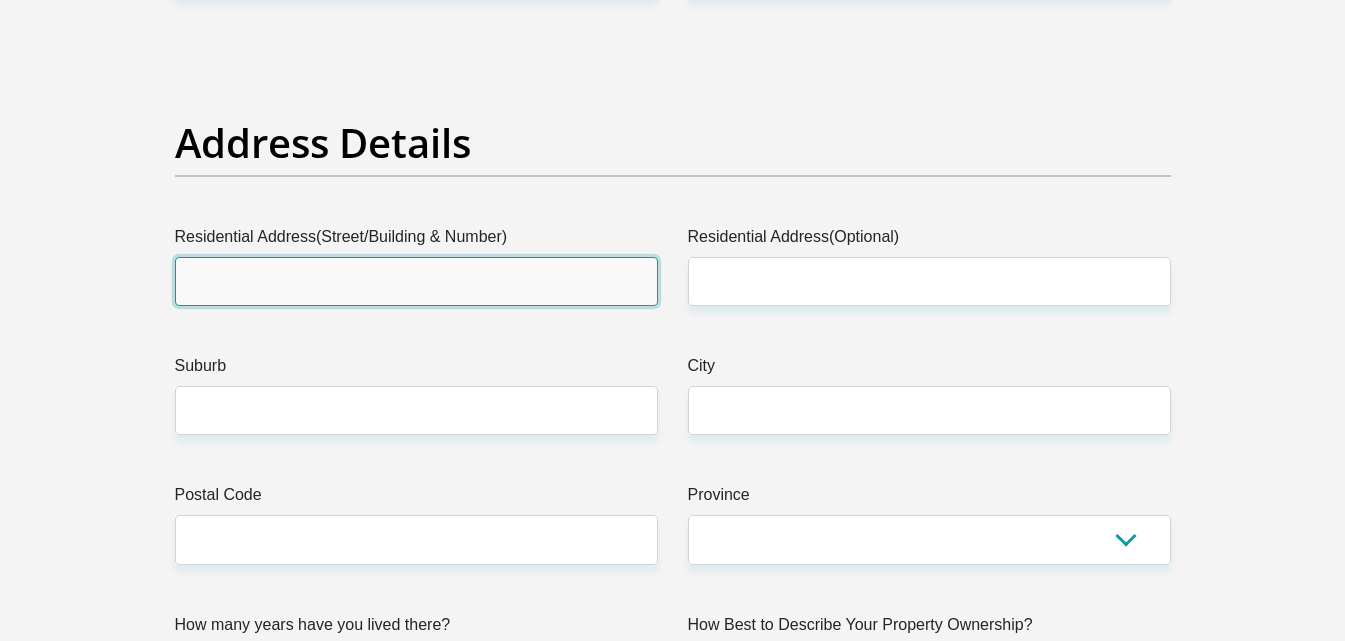 click on "Residential Address(Street/Building & Number)" at bounding box center [416, 281] 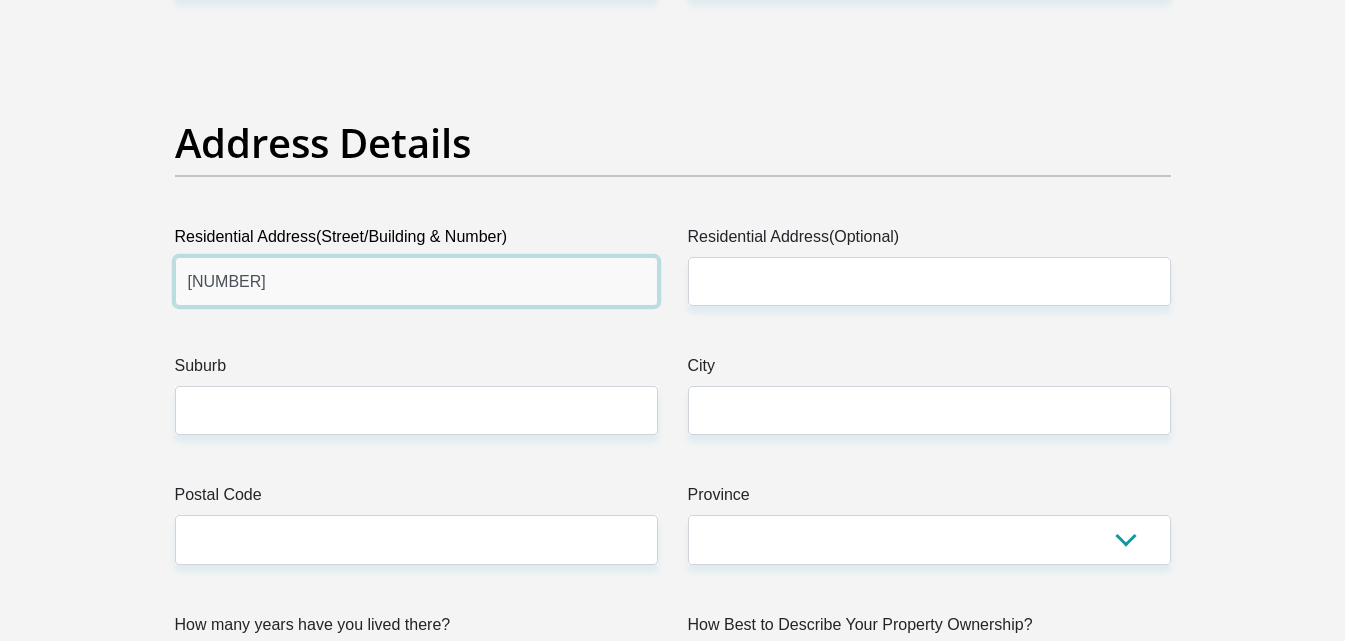 type on "[NUMBER] [ADDRESS]" 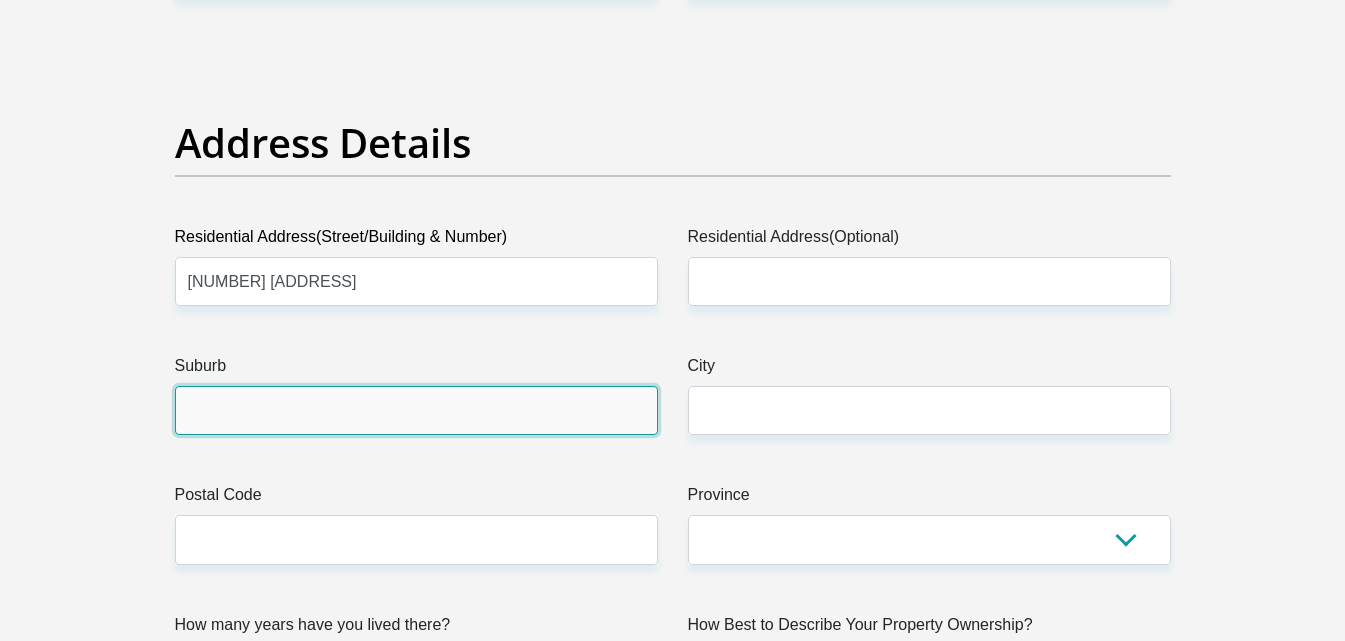 type on "[ADDRESS]" 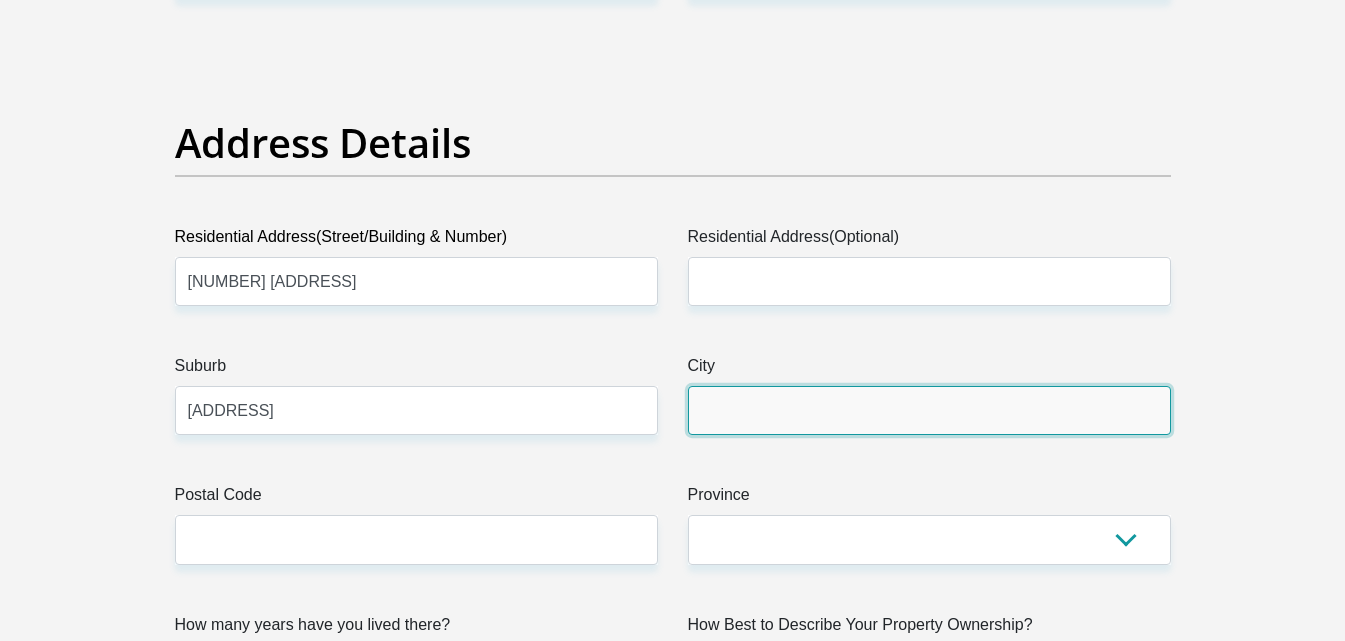 type on "[ADDRESS]" 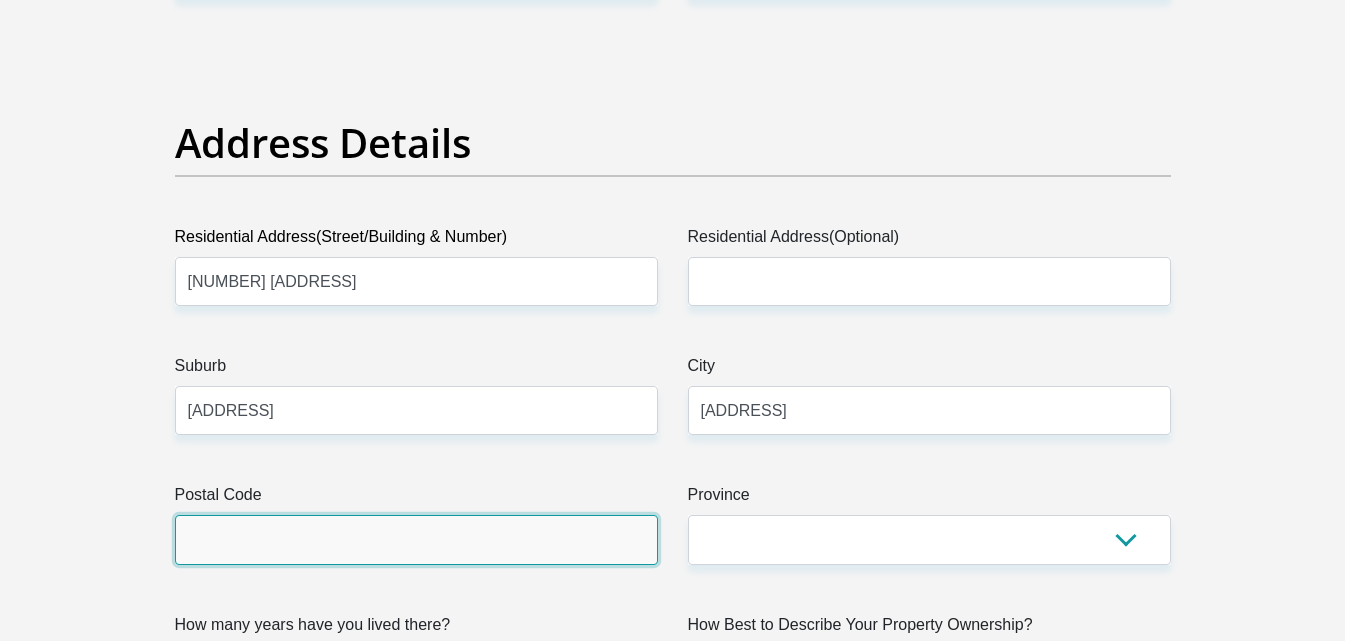 type on "1852" 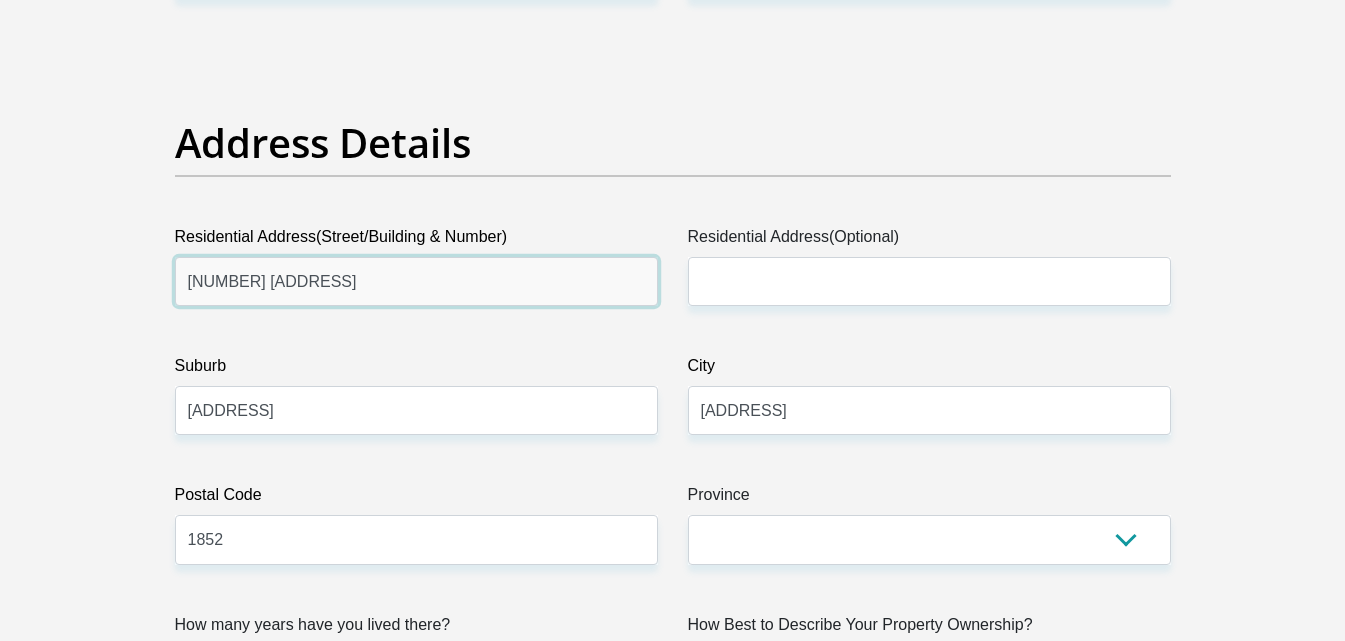 type on "[NUMBER] [ADDRESS]" 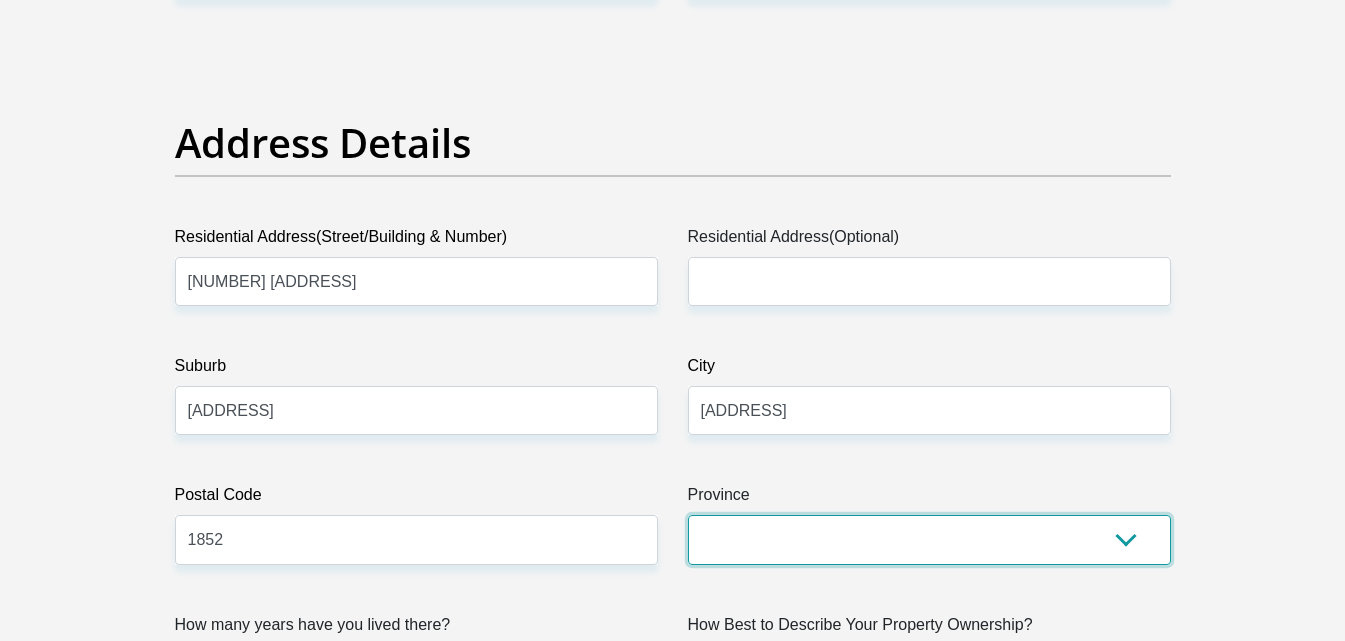 click on "Eastern Cape
Free State
Gauteng
KwaZulu-Natal
Limpopo
Mpumalanga
Northern Cape
North West
Western Cape" at bounding box center [929, 539] 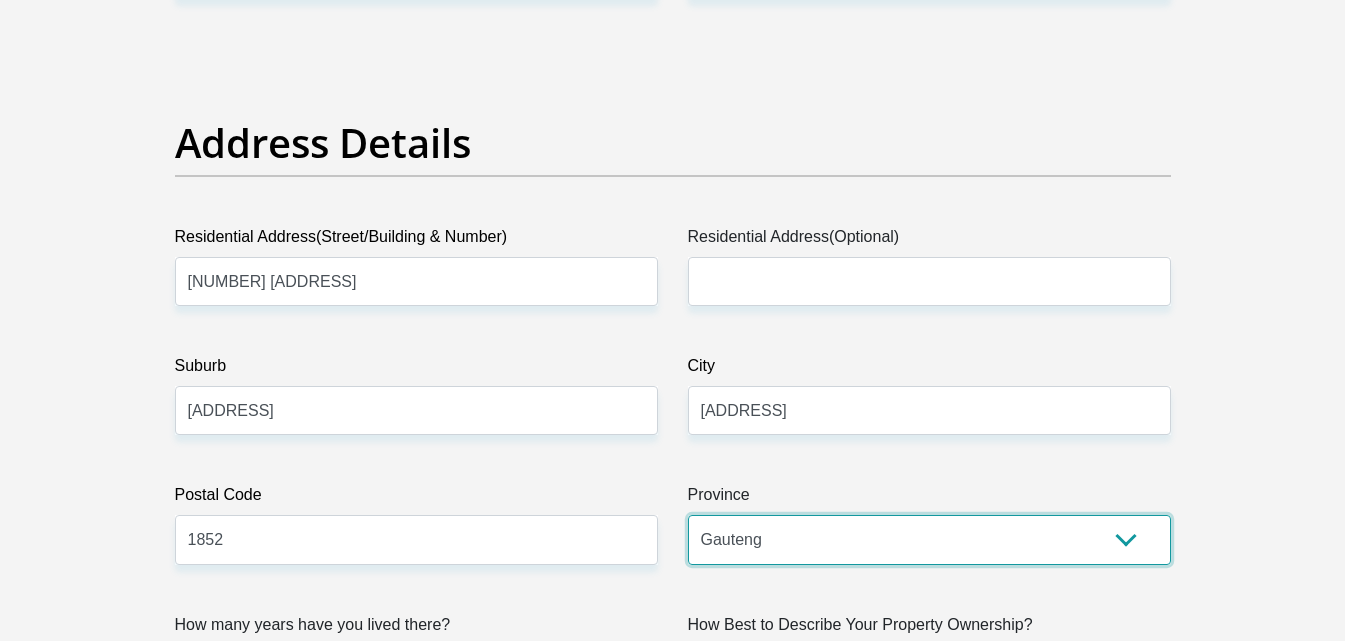 click on "Eastern Cape
Free State
Gauteng
KwaZulu-Natal
Limpopo
Mpumalanga
Northern Cape
North West
Western Cape" at bounding box center (929, 539) 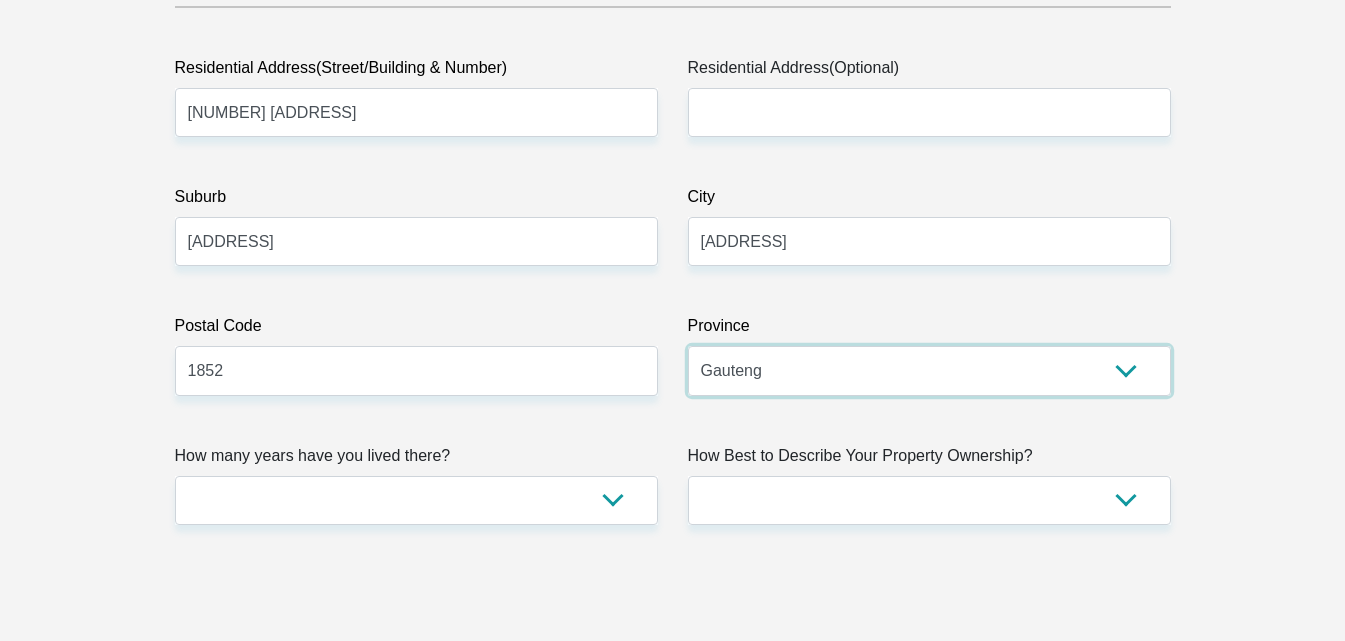 scroll, scrollTop: 1113, scrollLeft: 0, axis: vertical 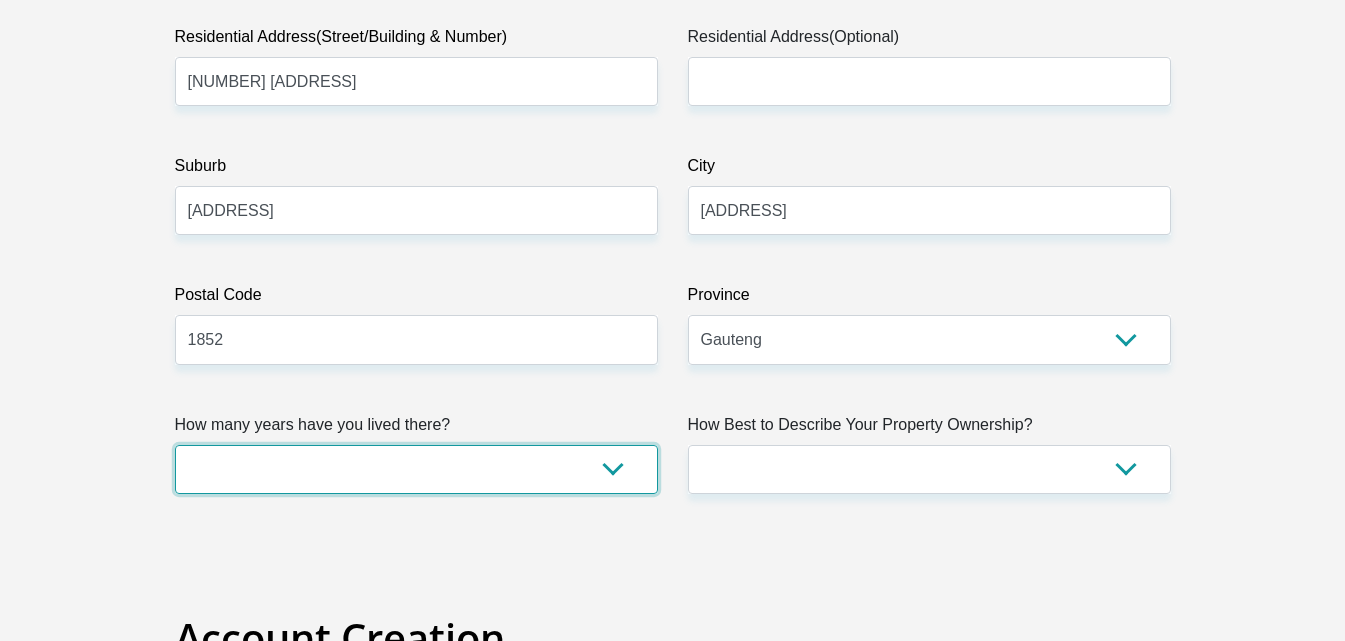click on "less than 1 year
1-3 years
3-5 years
5+ years" at bounding box center [416, 469] 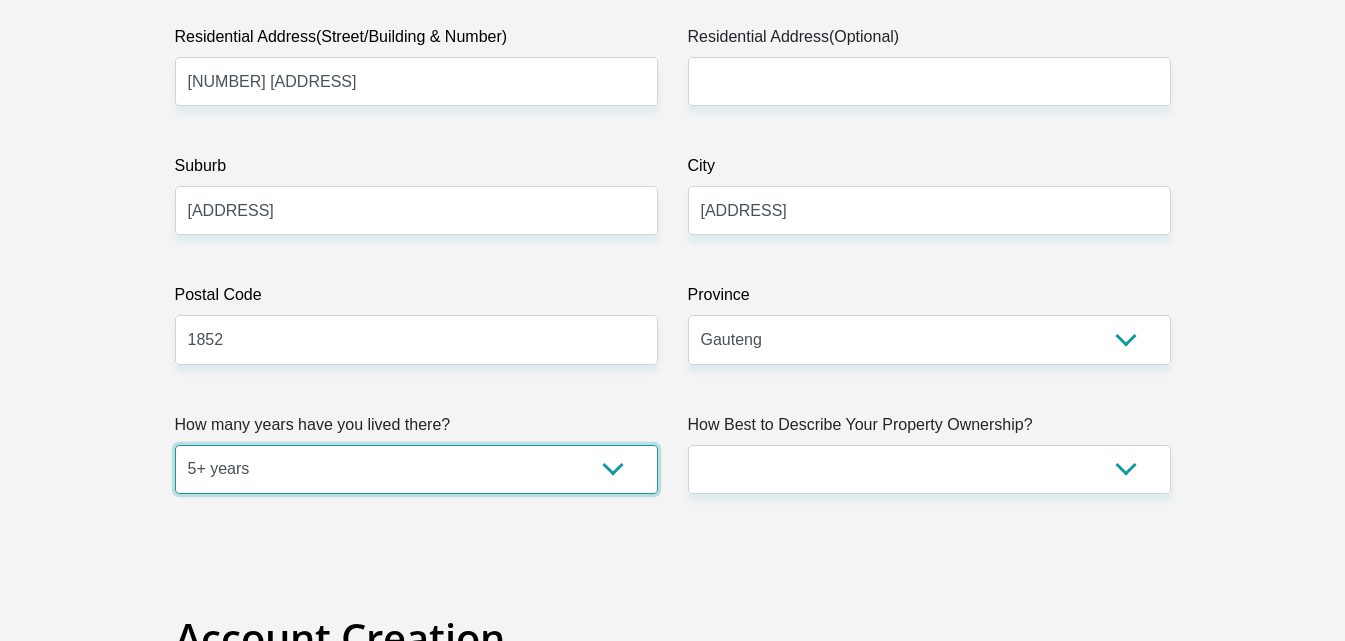 click on "less than 1 year
1-3 years
3-5 years
5+ years" at bounding box center (416, 469) 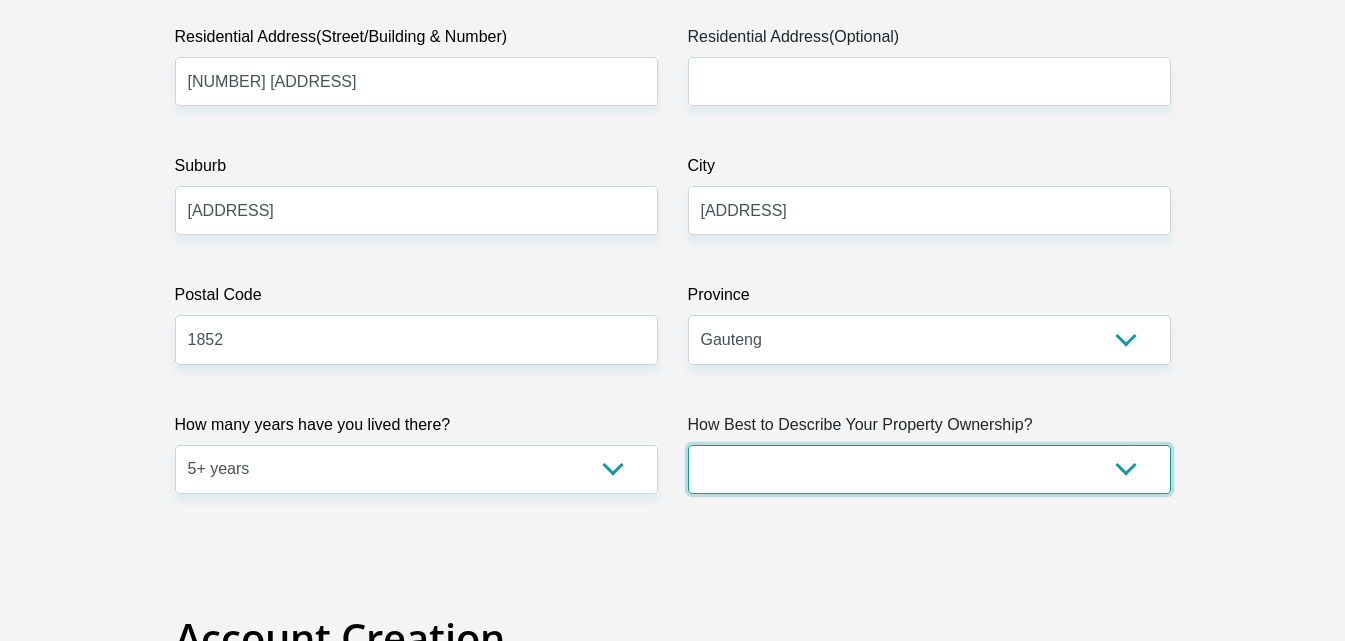 click on "Owned
Rented
Family Owned
Company Dwelling" at bounding box center [929, 469] 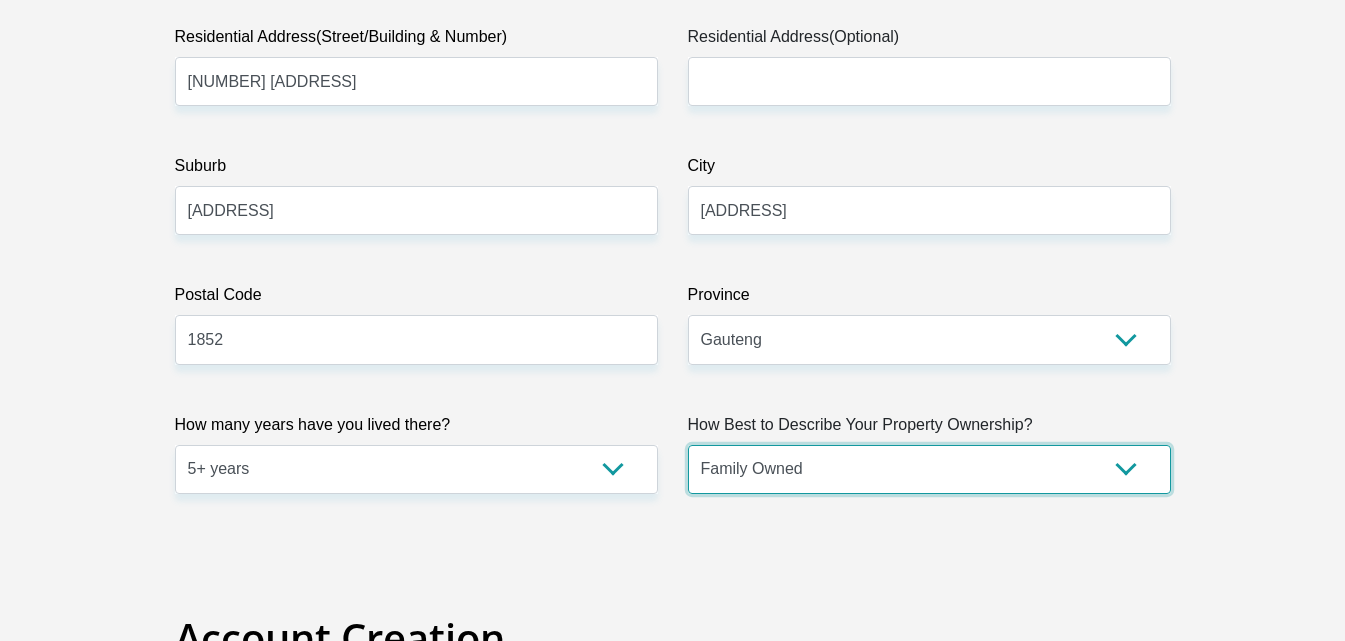 click on "Owned
Rented
Family Owned
Company Dwelling" at bounding box center [929, 469] 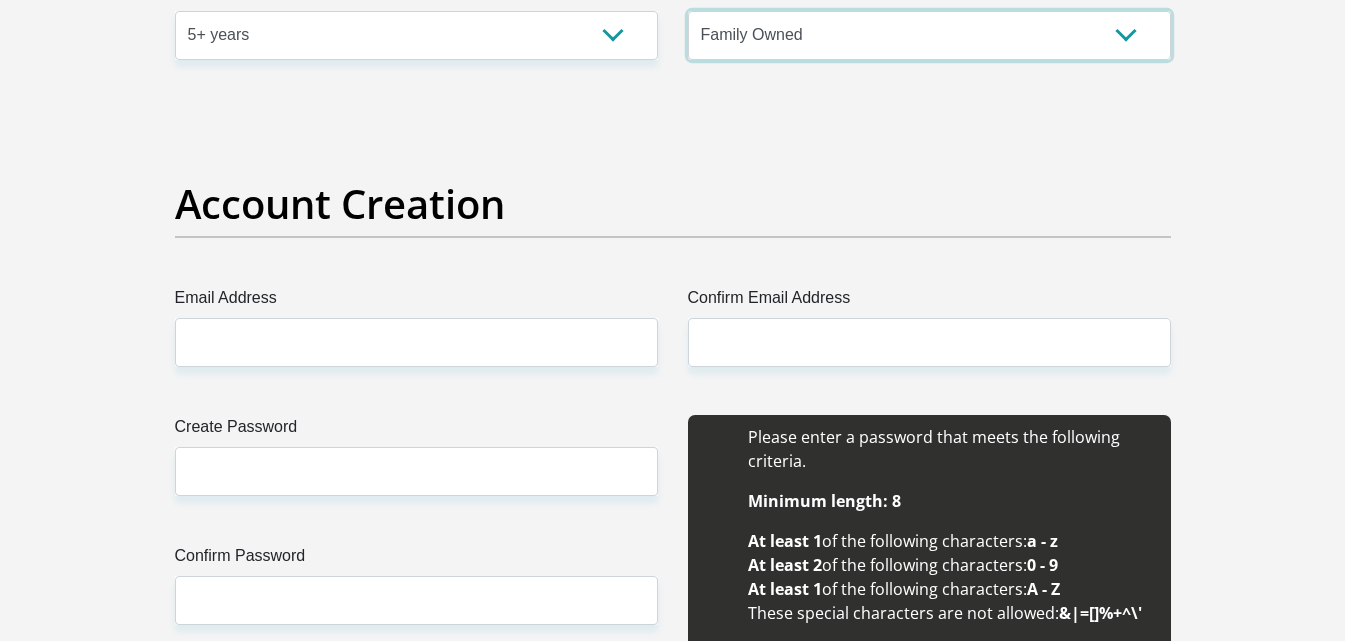 scroll, scrollTop: 1613, scrollLeft: 0, axis: vertical 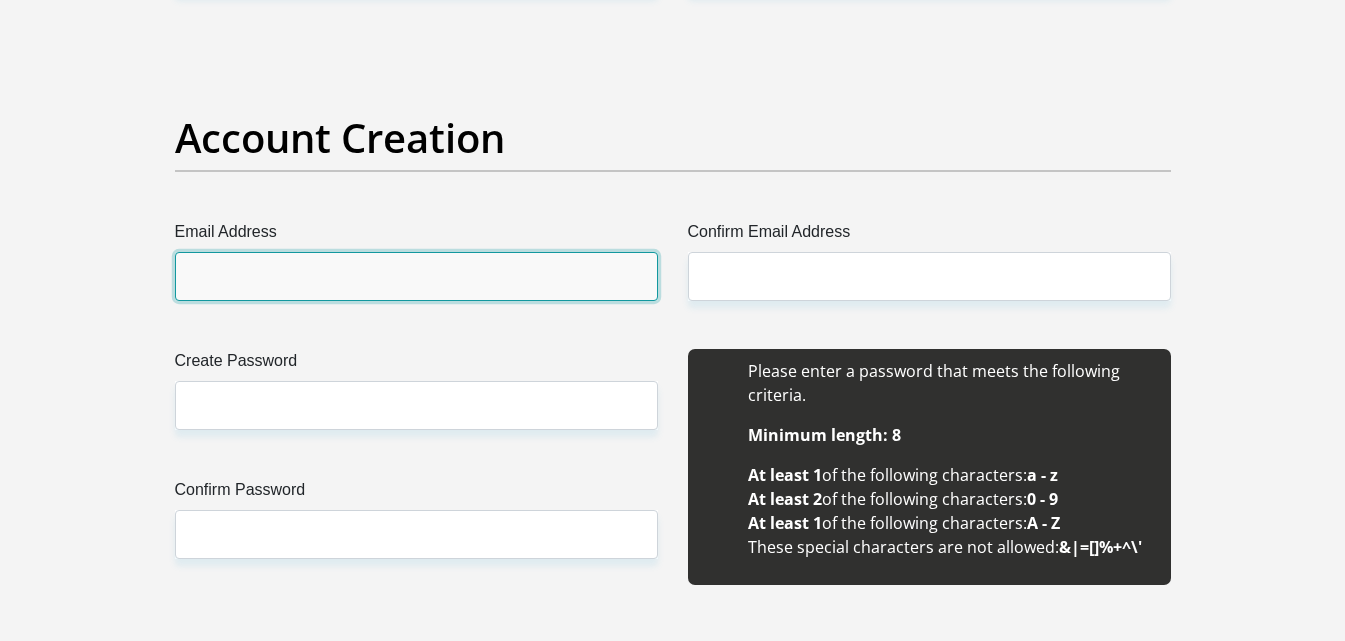 click on "Email Address" at bounding box center [416, 276] 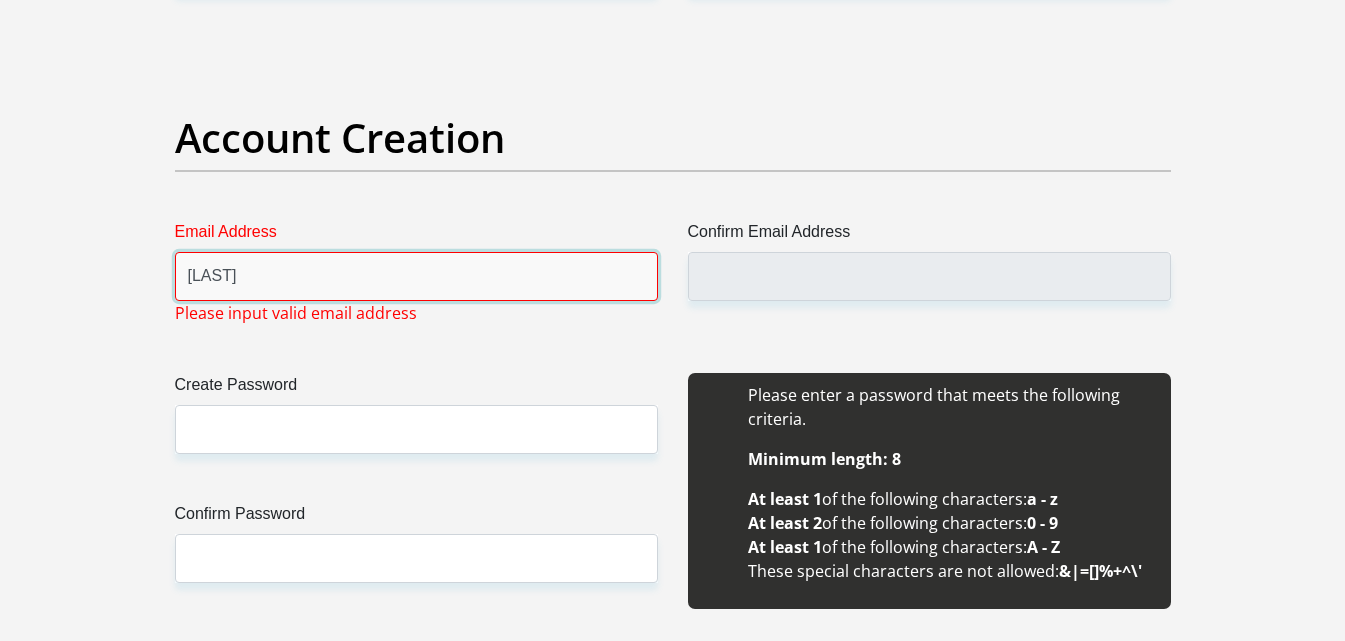 type on "[LAST][EMAIL_DOMAIN]" 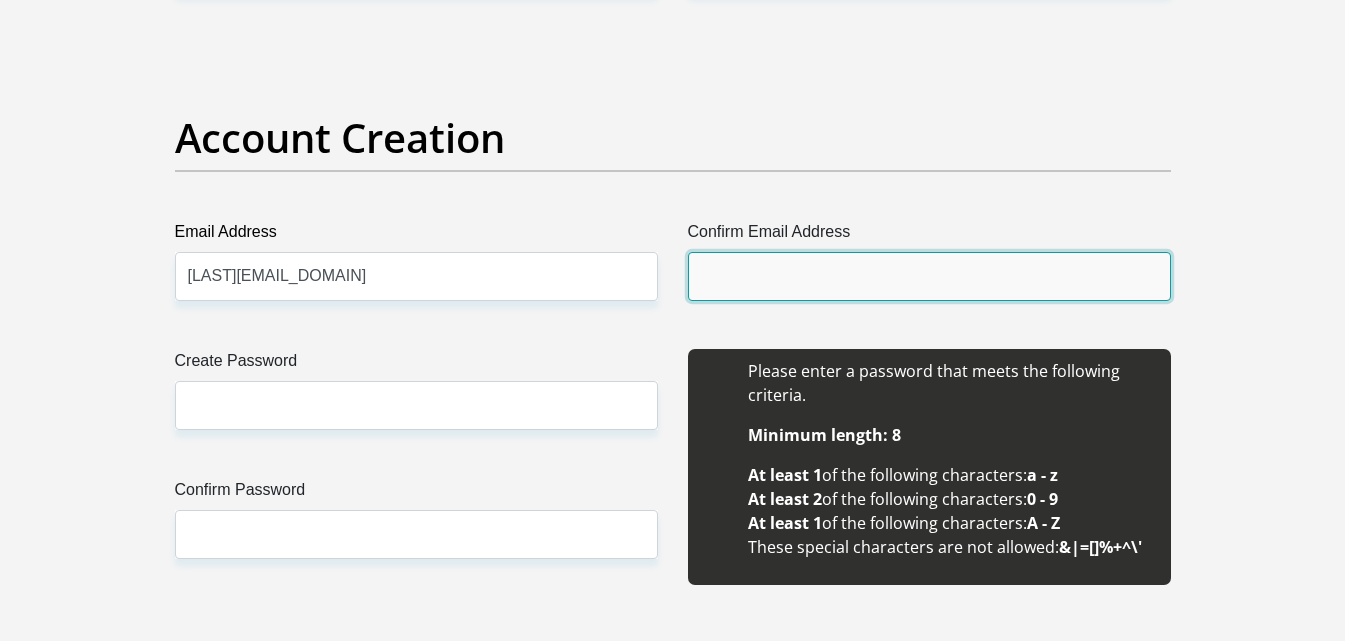 click on "Confirm Email Address" at bounding box center [929, 276] 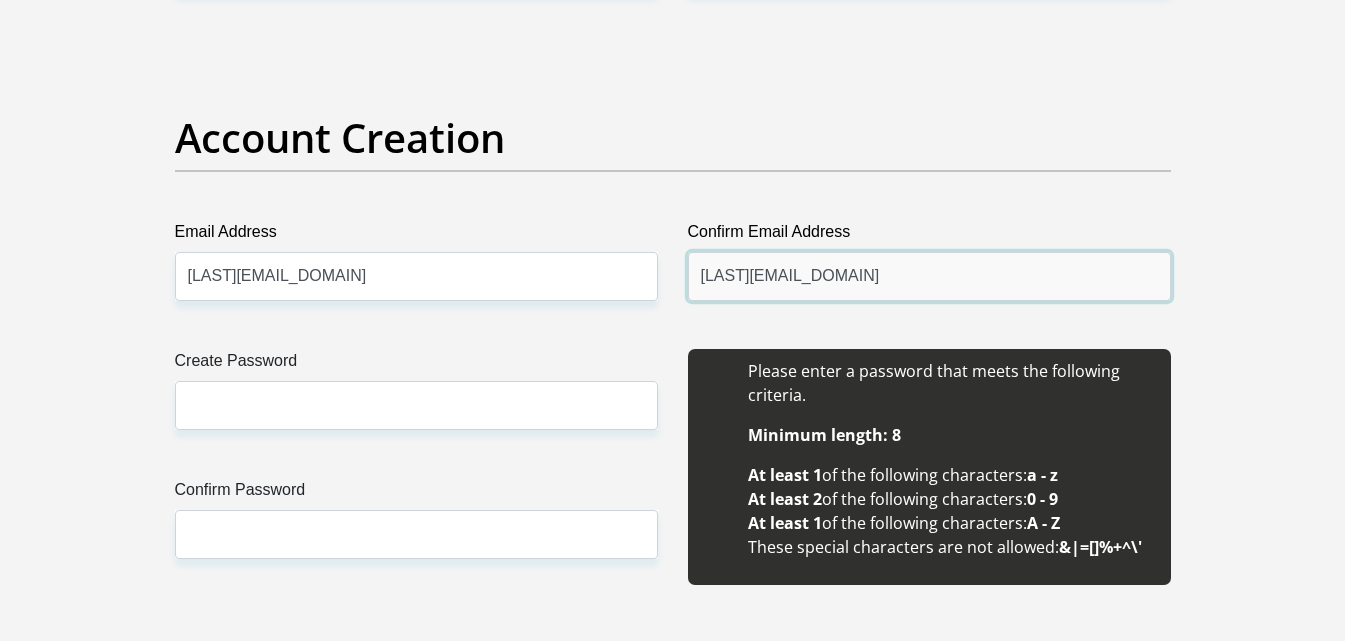 type on "[LAST][EMAIL_DOMAIN]" 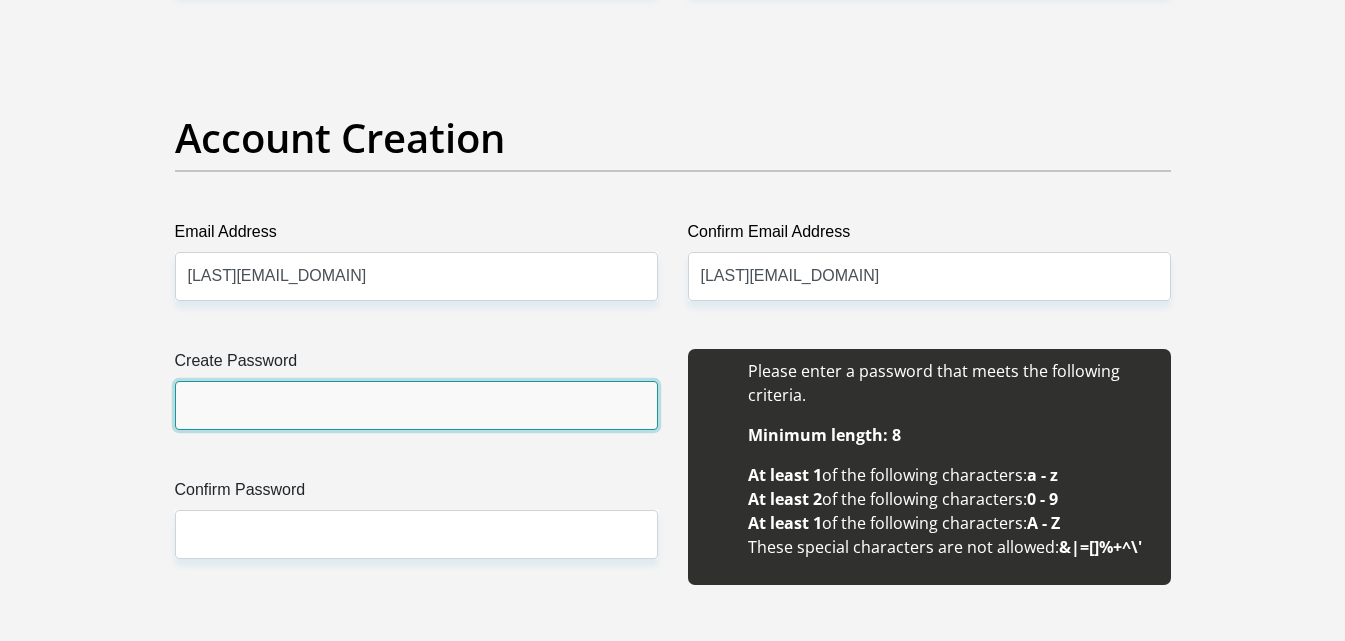 click on "Create Password" at bounding box center [416, 405] 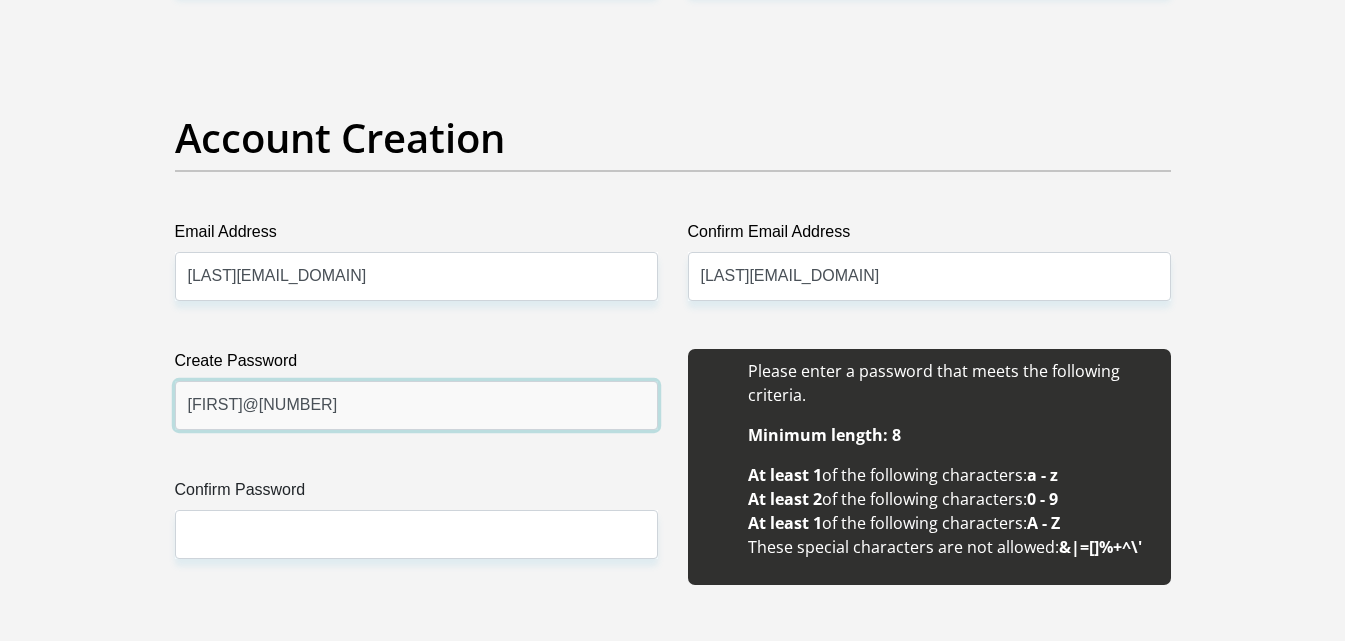 type on "[FIRST]@[NUMBER]" 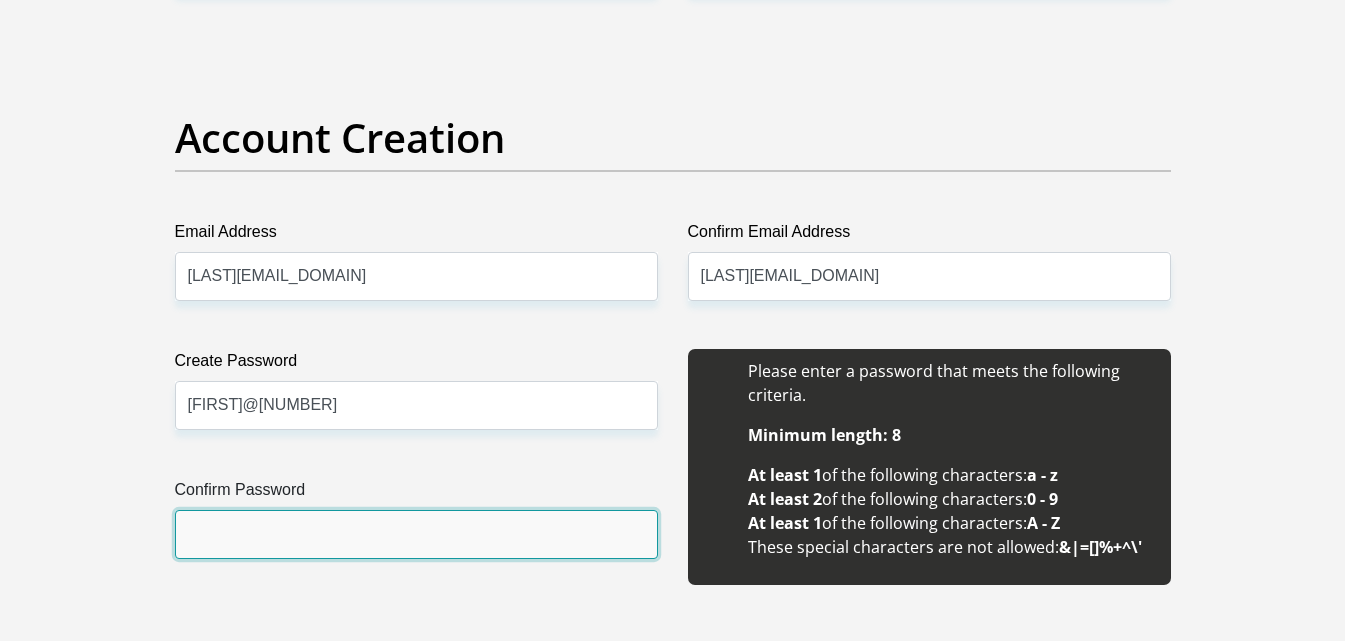 click on "Confirm Password" at bounding box center (416, 534) 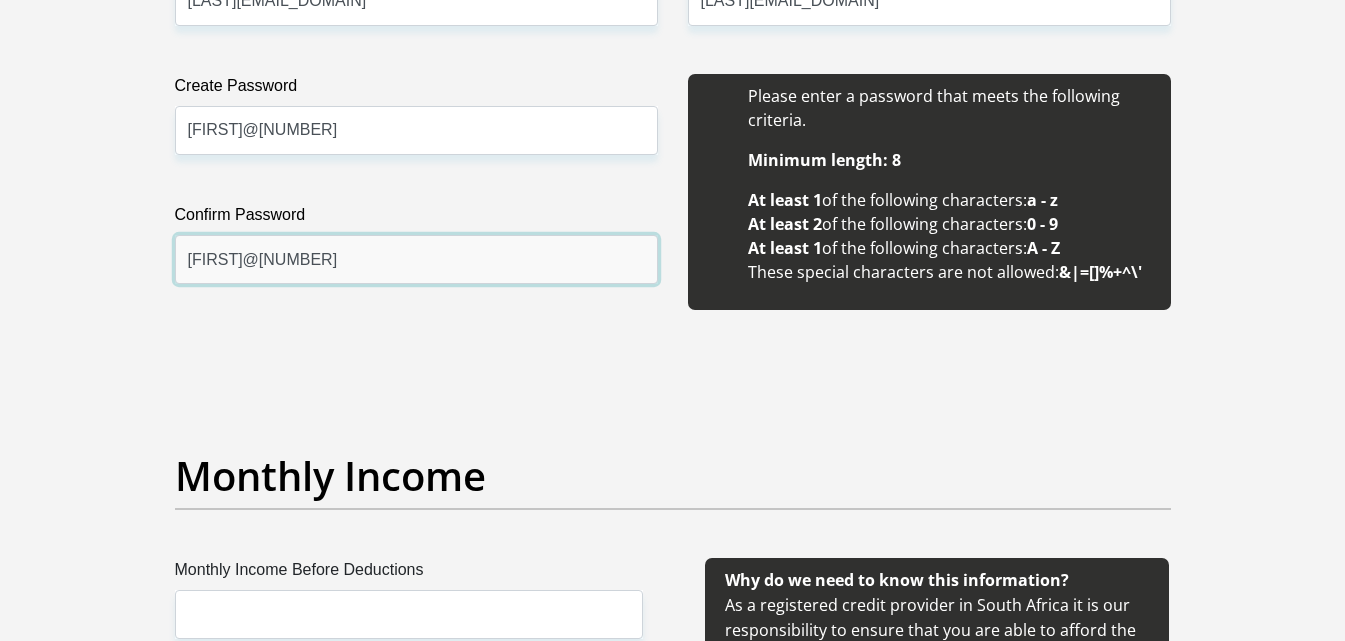 scroll, scrollTop: 2113, scrollLeft: 0, axis: vertical 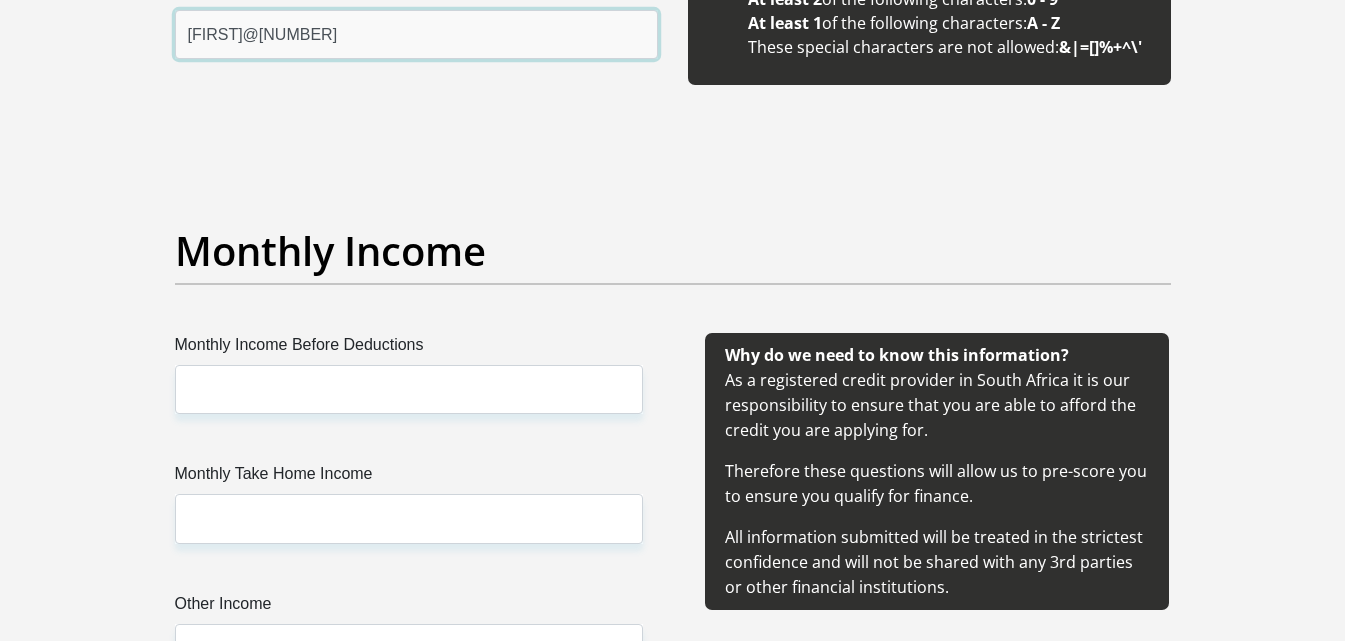 type on "[FIRST]@[NUMBER]" 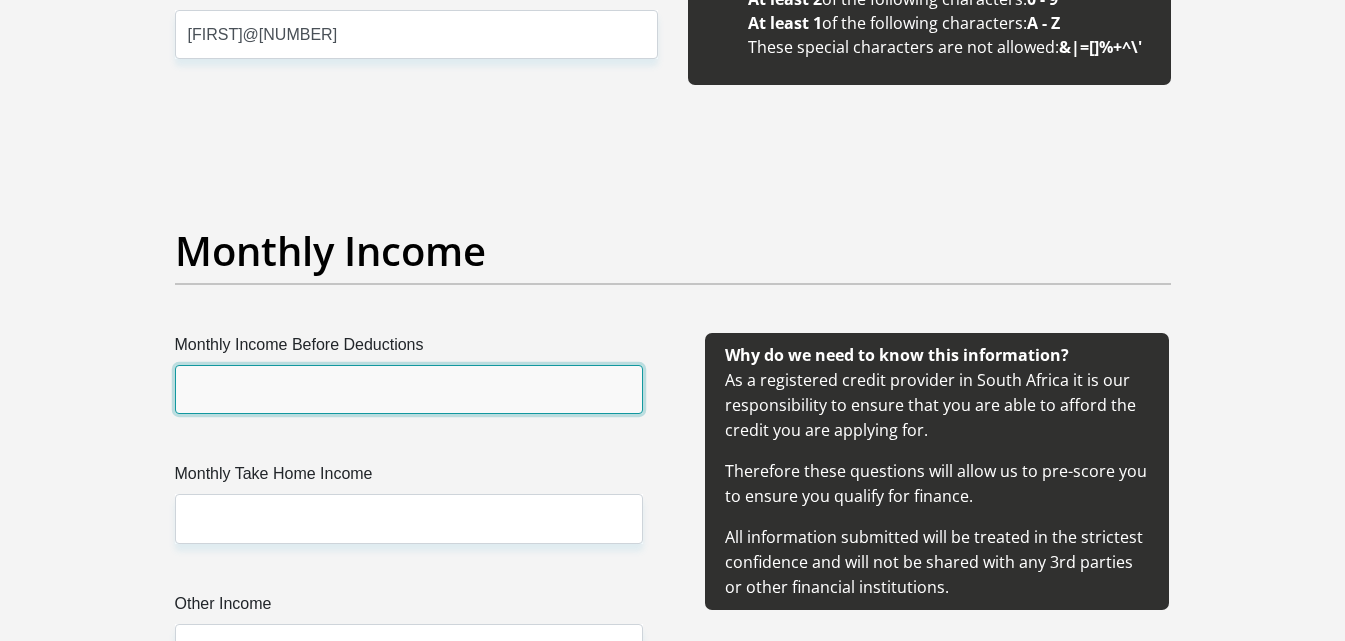 click on "Monthly Income Before Deductions" at bounding box center (409, 389) 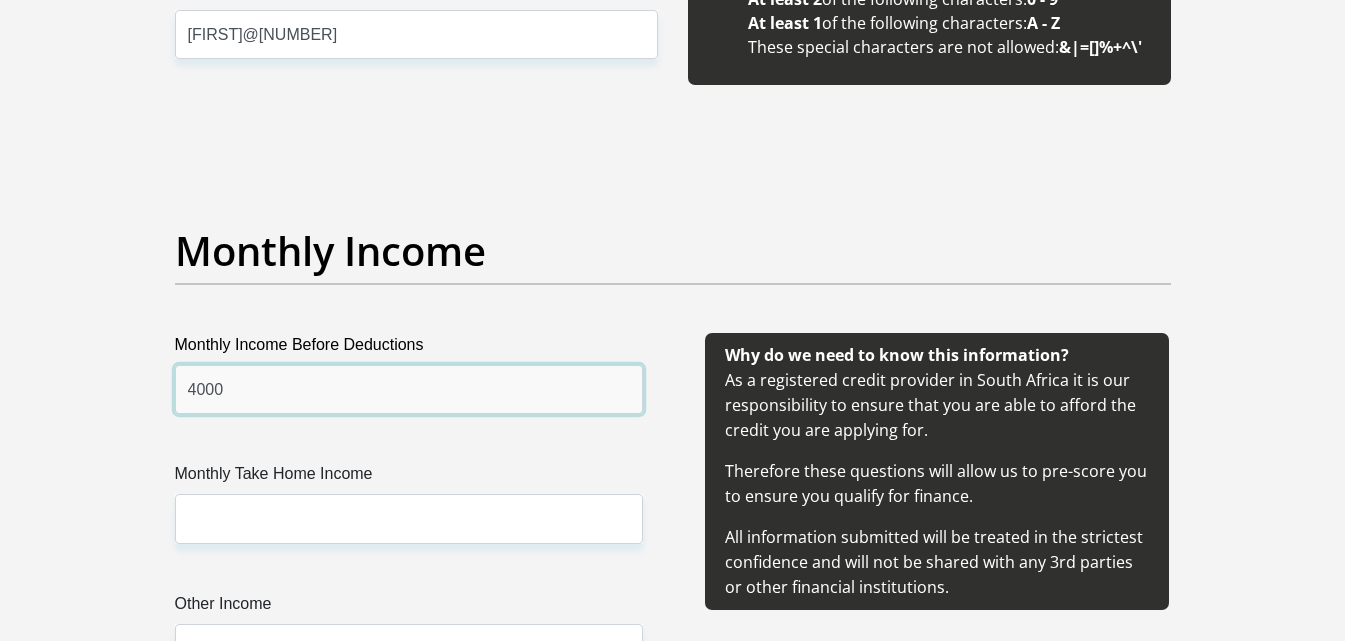 type on "4000" 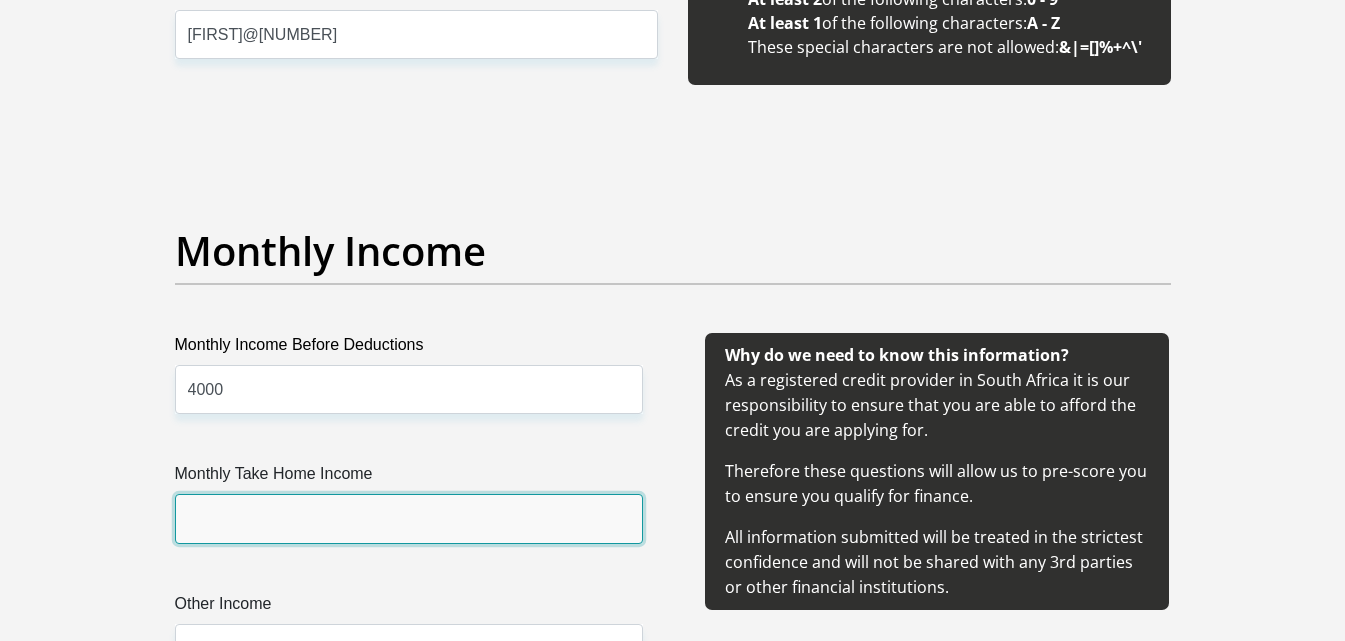 click on "Monthly Take Home Income" at bounding box center (409, 518) 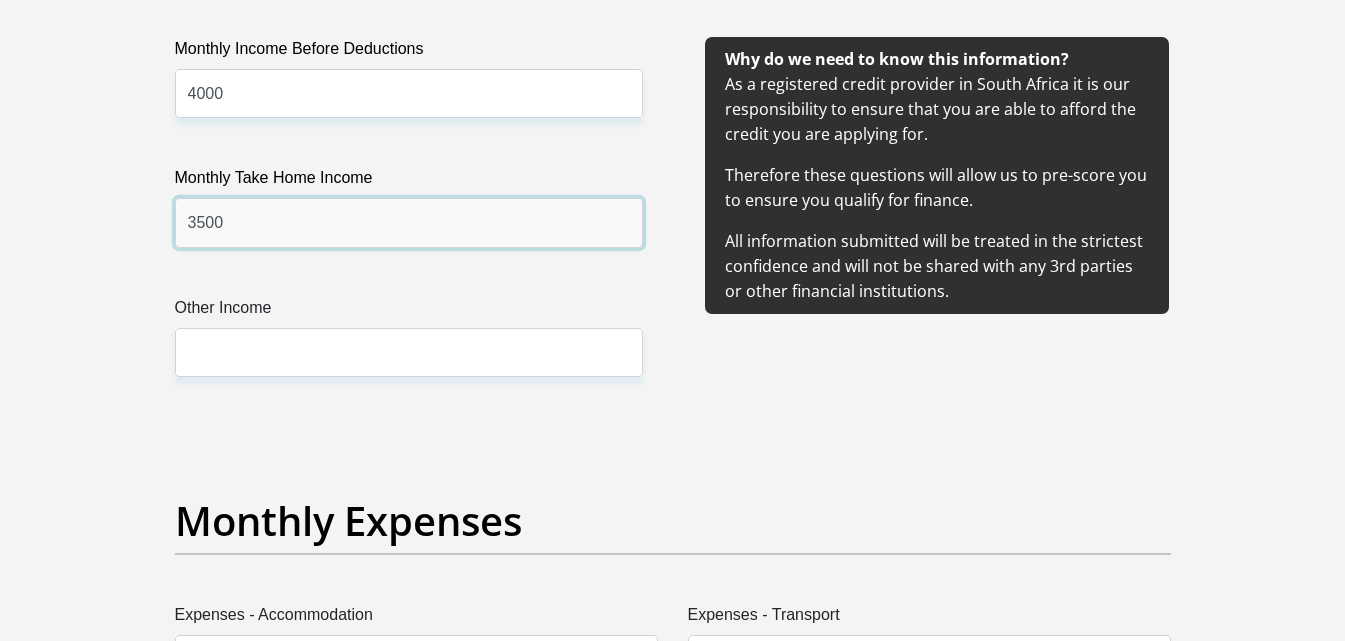 scroll, scrollTop: 2413, scrollLeft: 0, axis: vertical 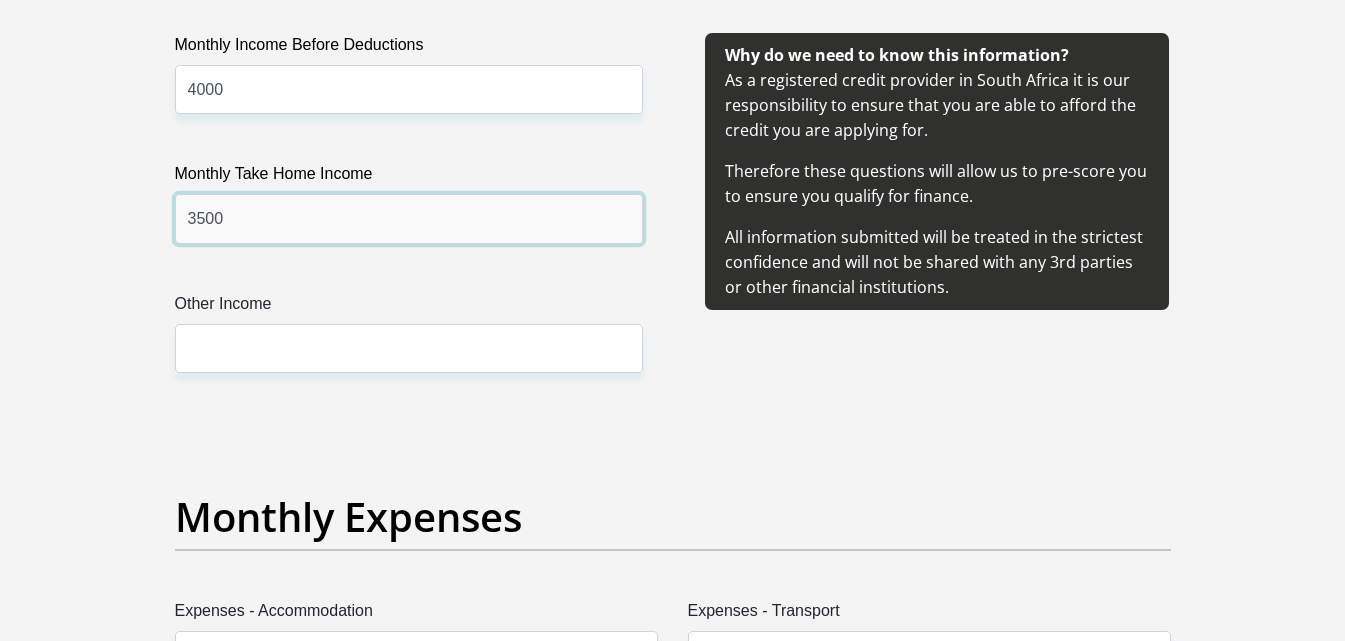 type on "3500" 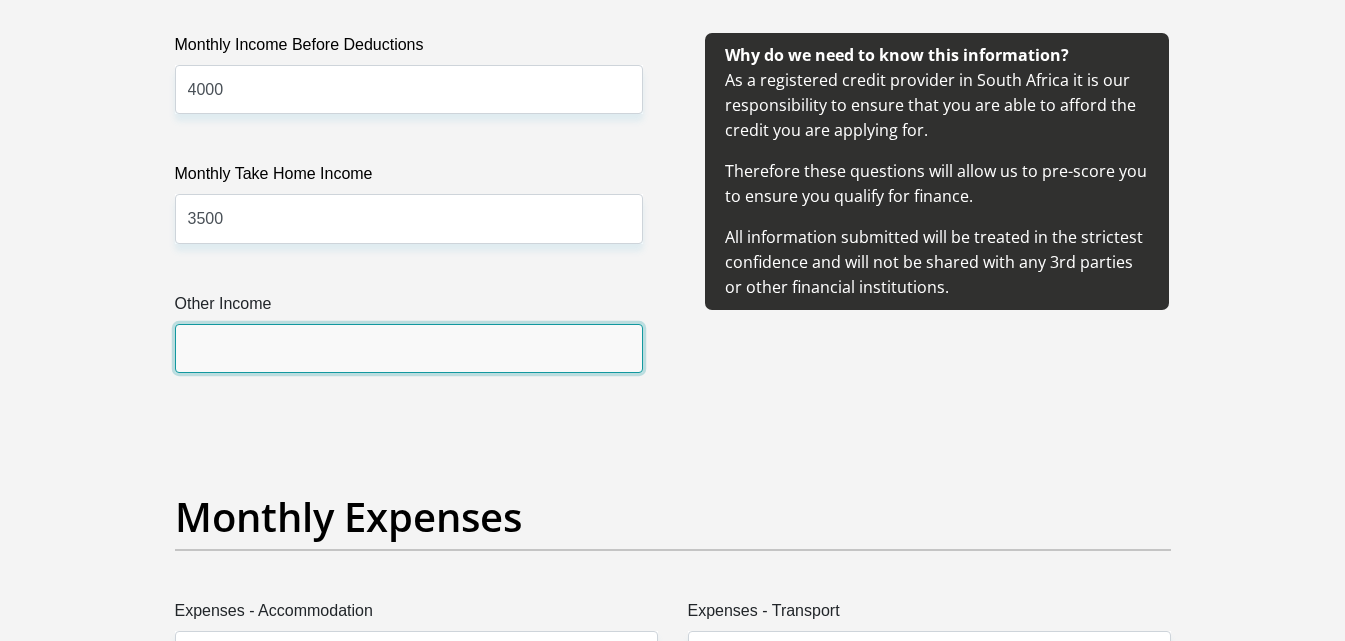 click on "Other Income" at bounding box center (409, 348) 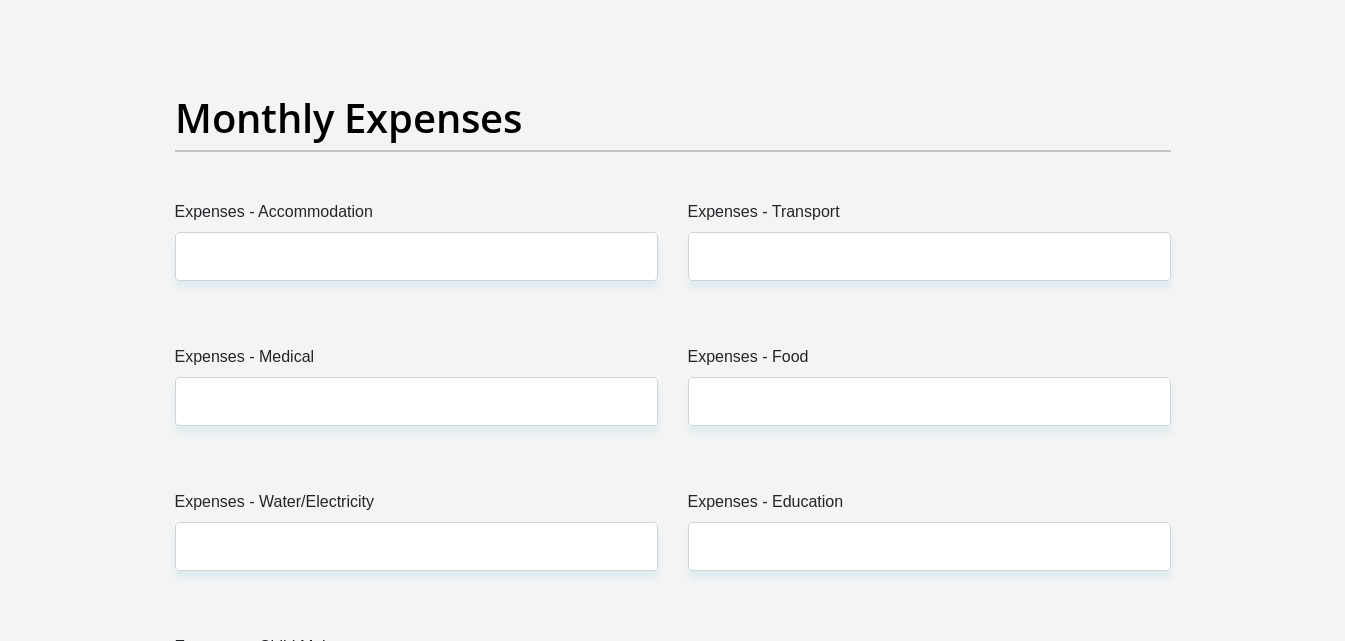scroll, scrollTop: 2813, scrollLeft: 0, axis: vertical 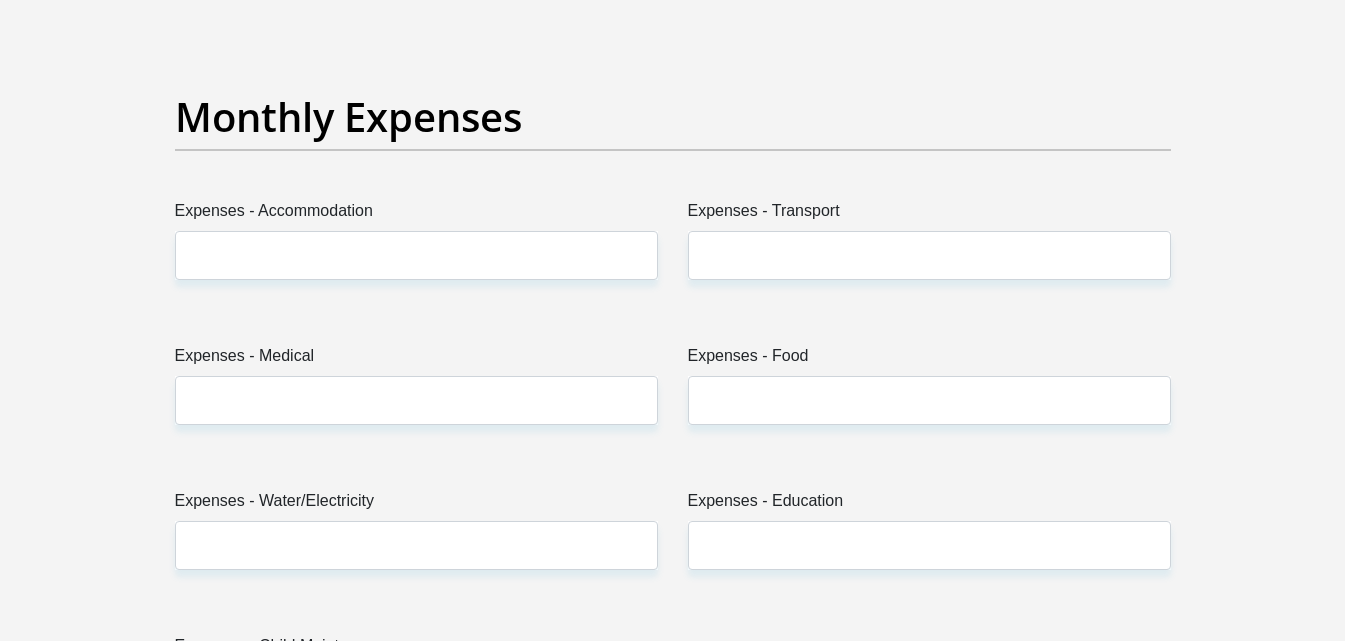 type on "1200" 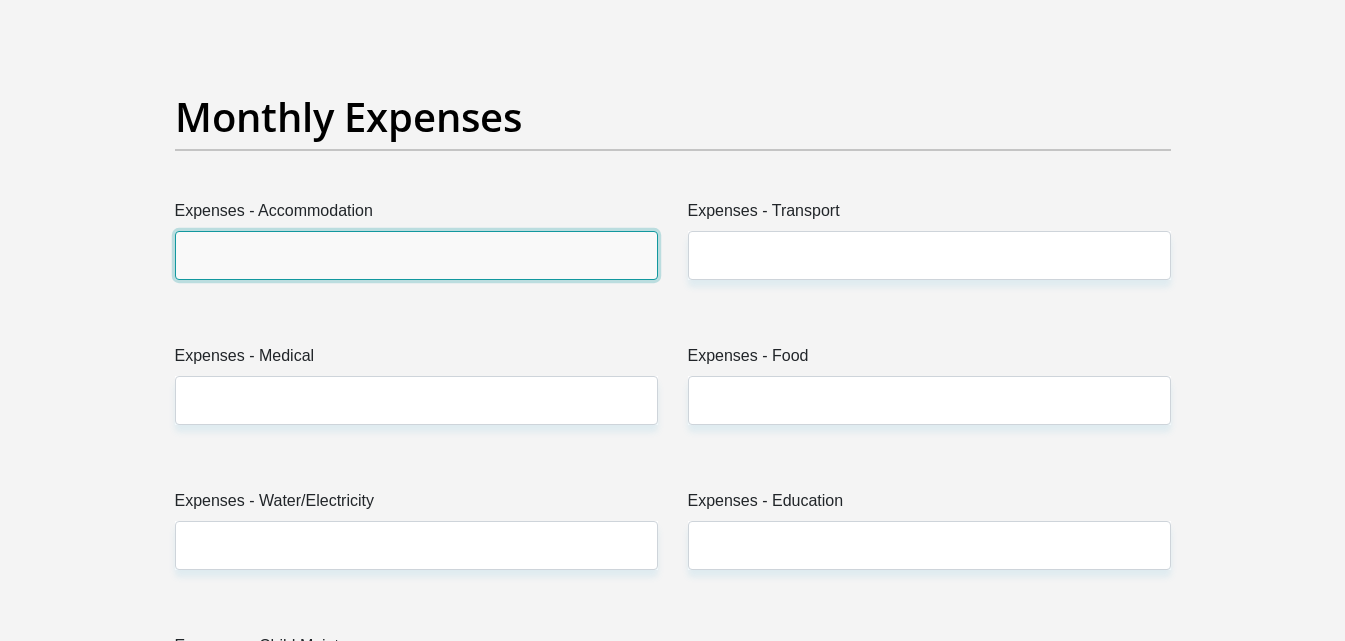 click on "Expenses - Accommodation" at bounding box center (416, 255) 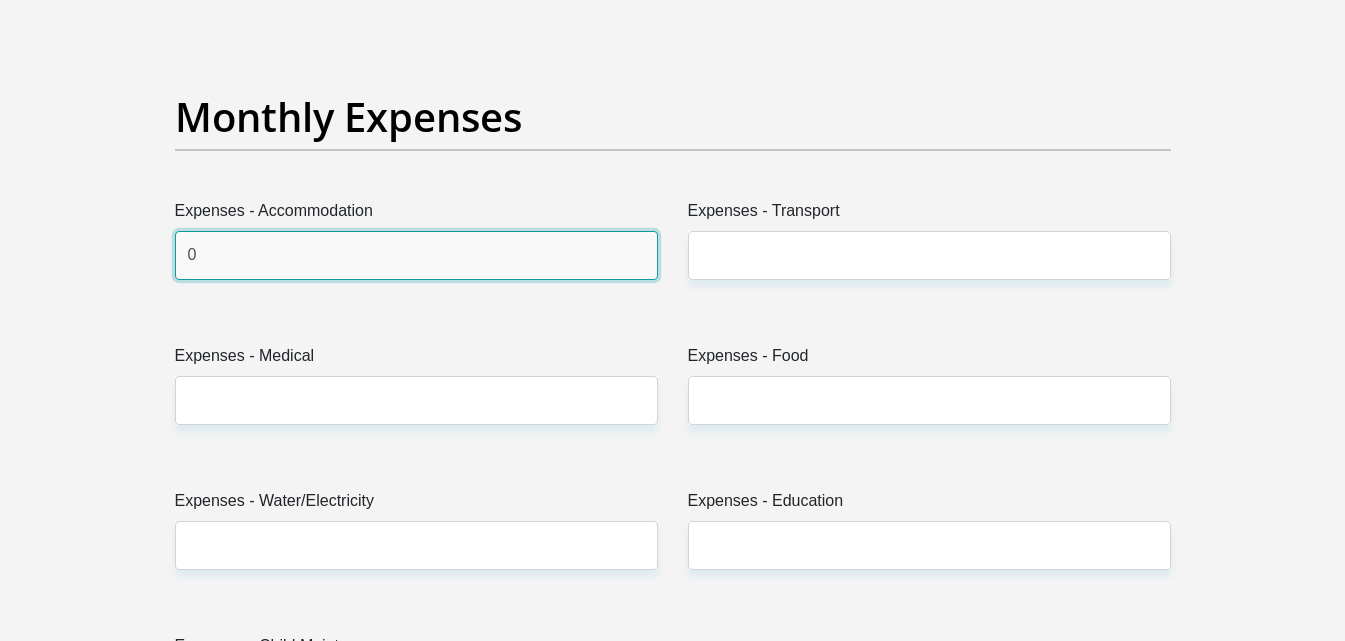 type on "0" 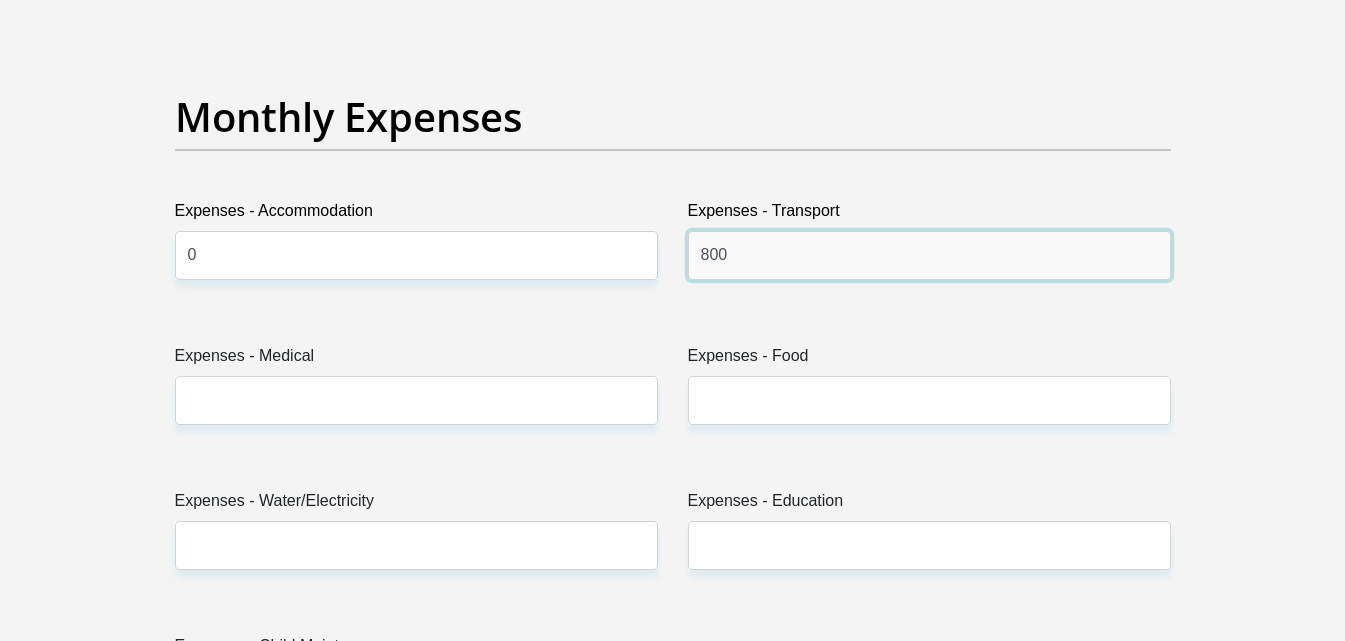 type on "800" 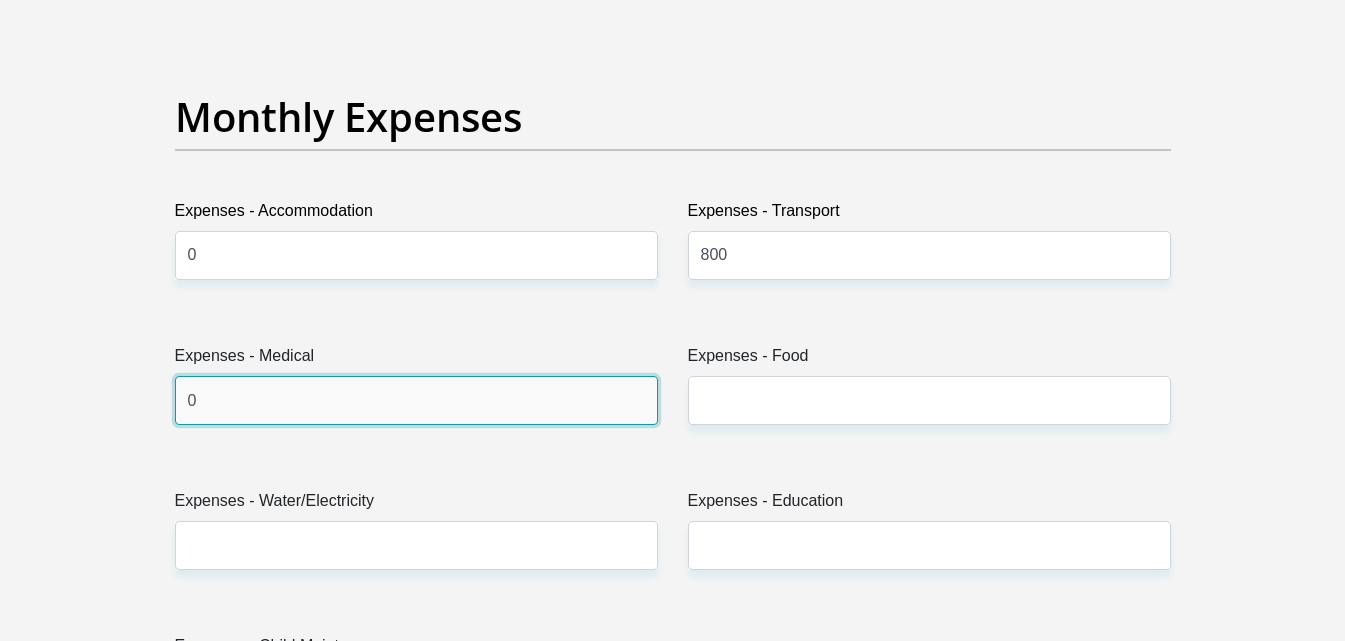 type on "0" 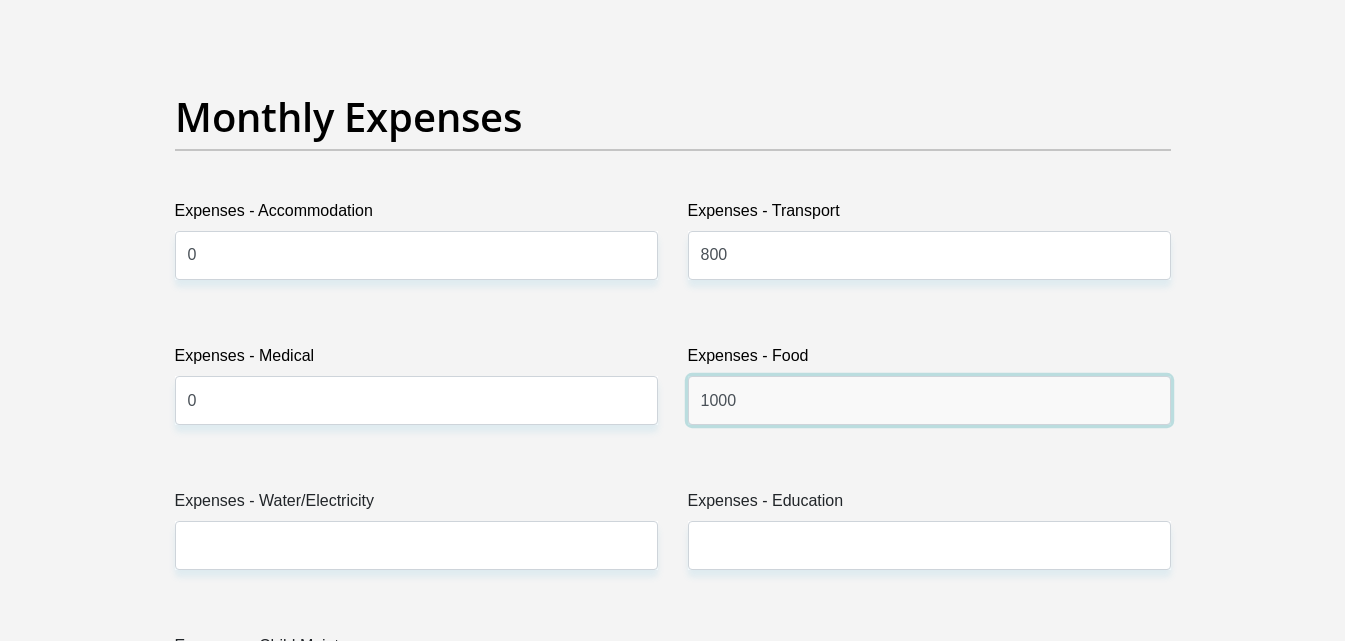 type on "1000" 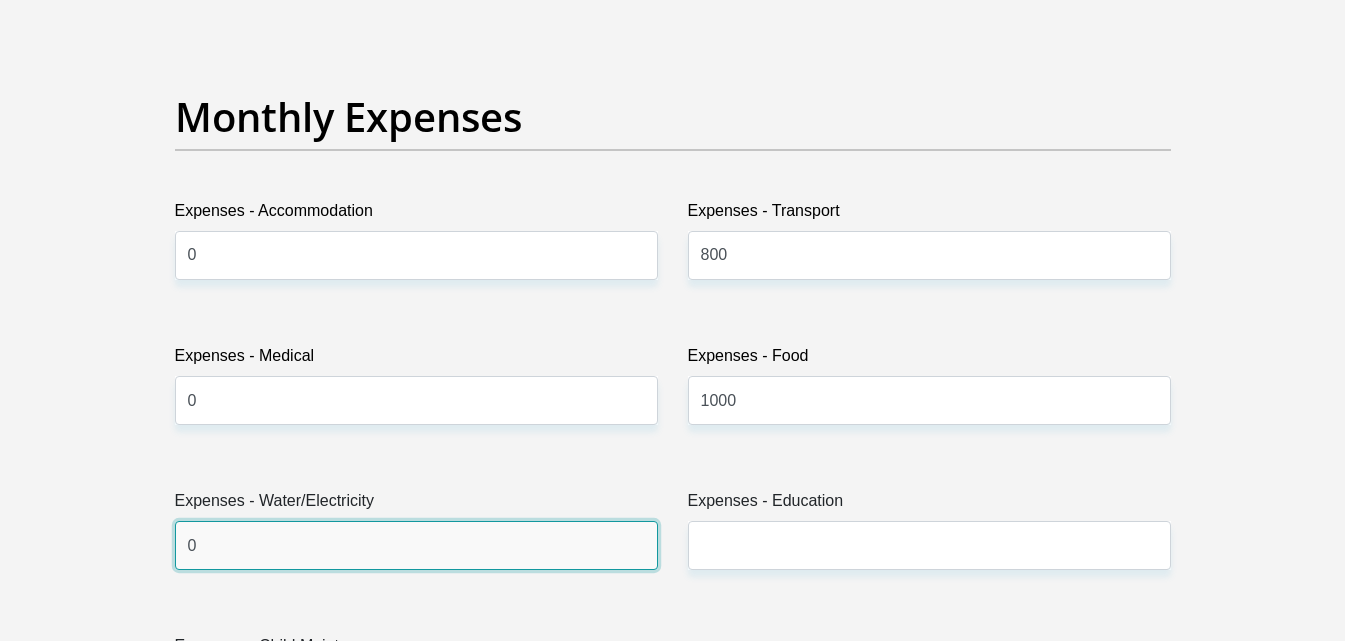 type on "0" 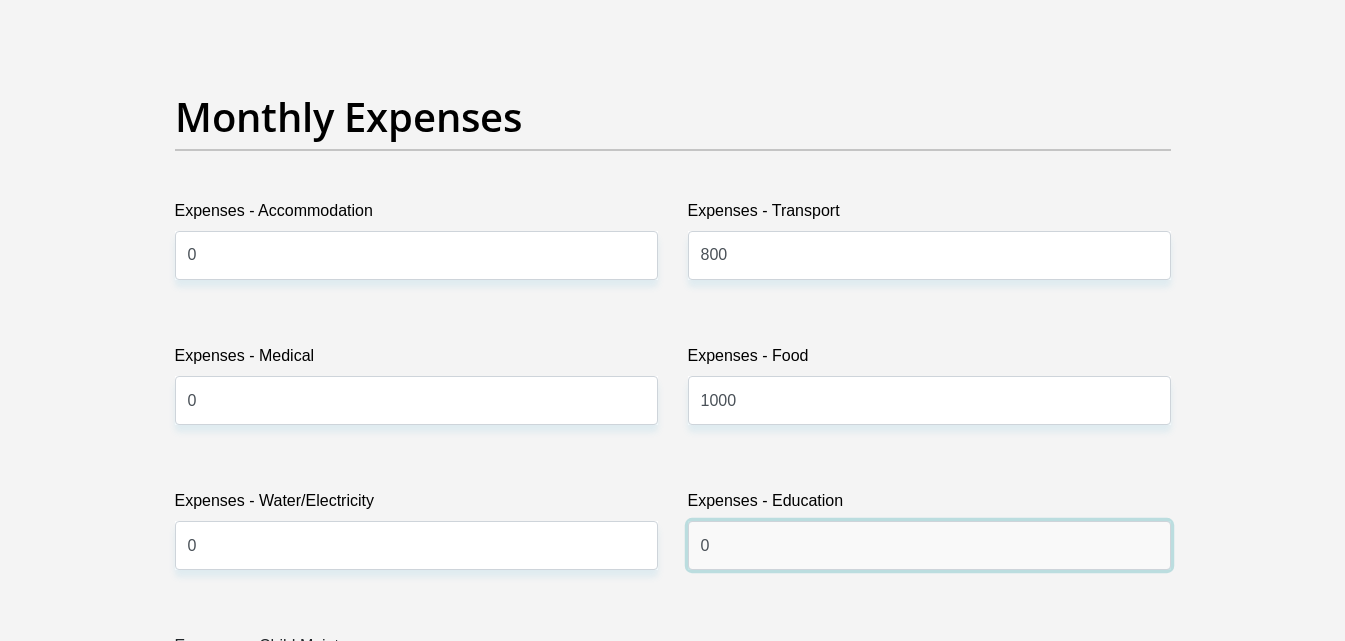 type on "0" 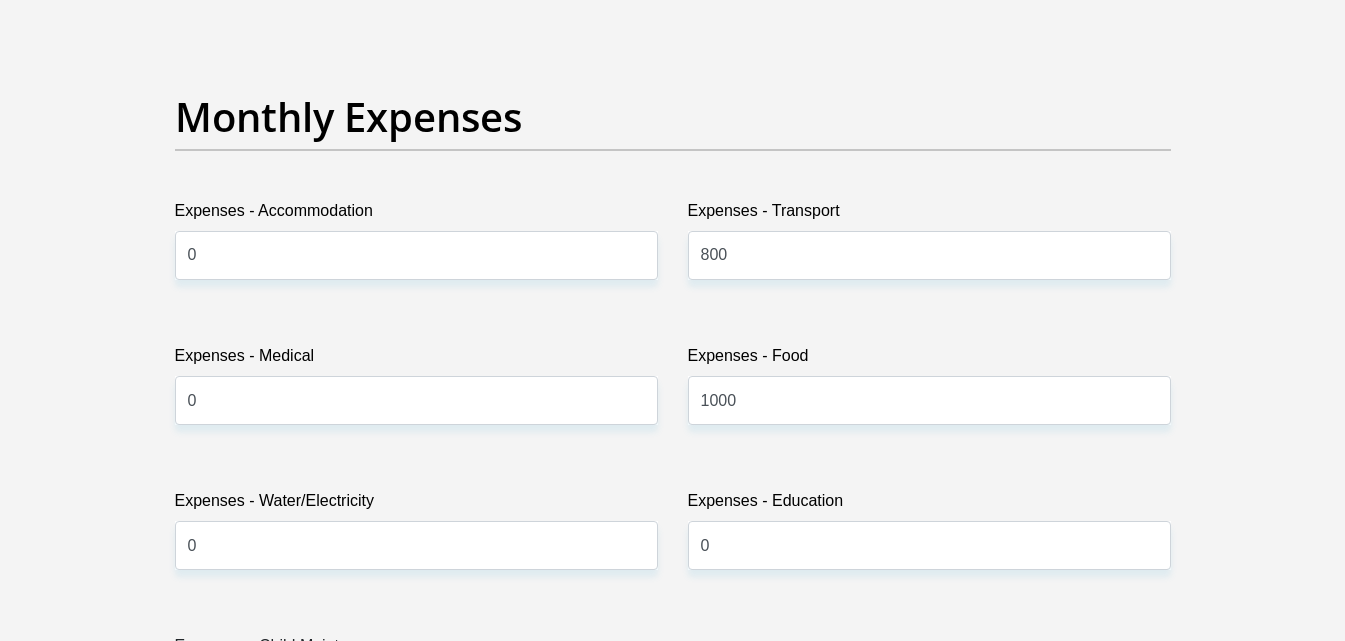 scroll, scrollTop: 3183, scrollLeft: 0, axis: vertical 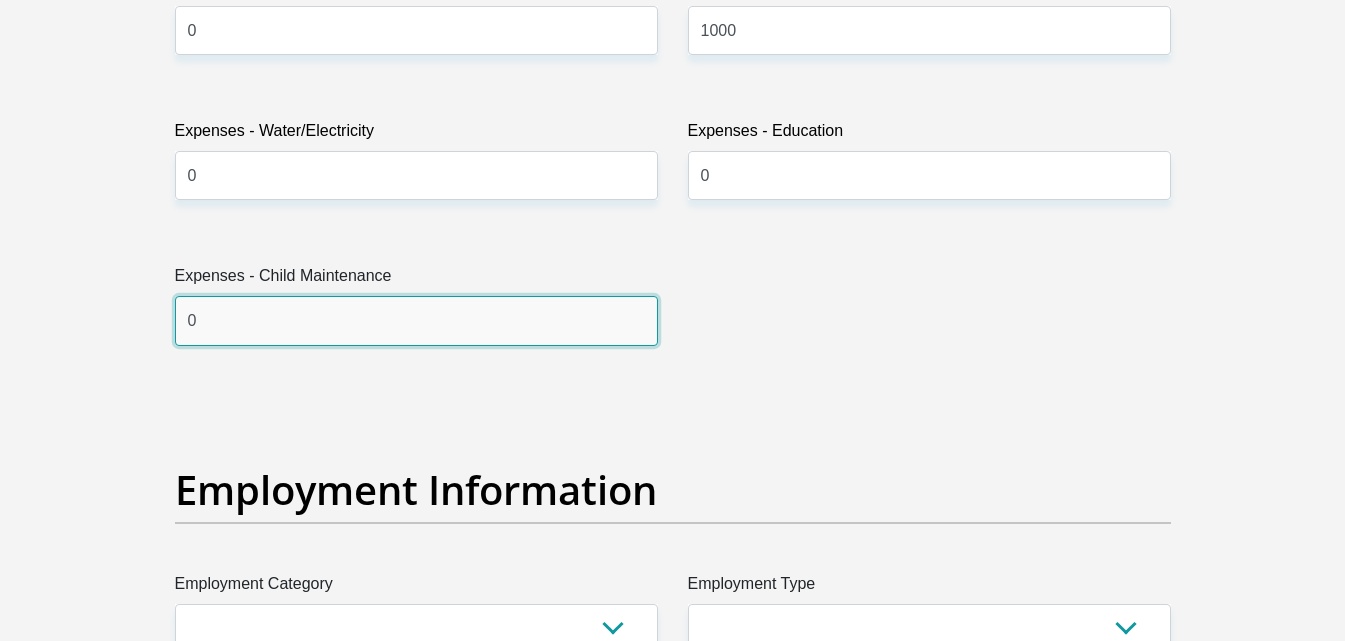 type on "0" 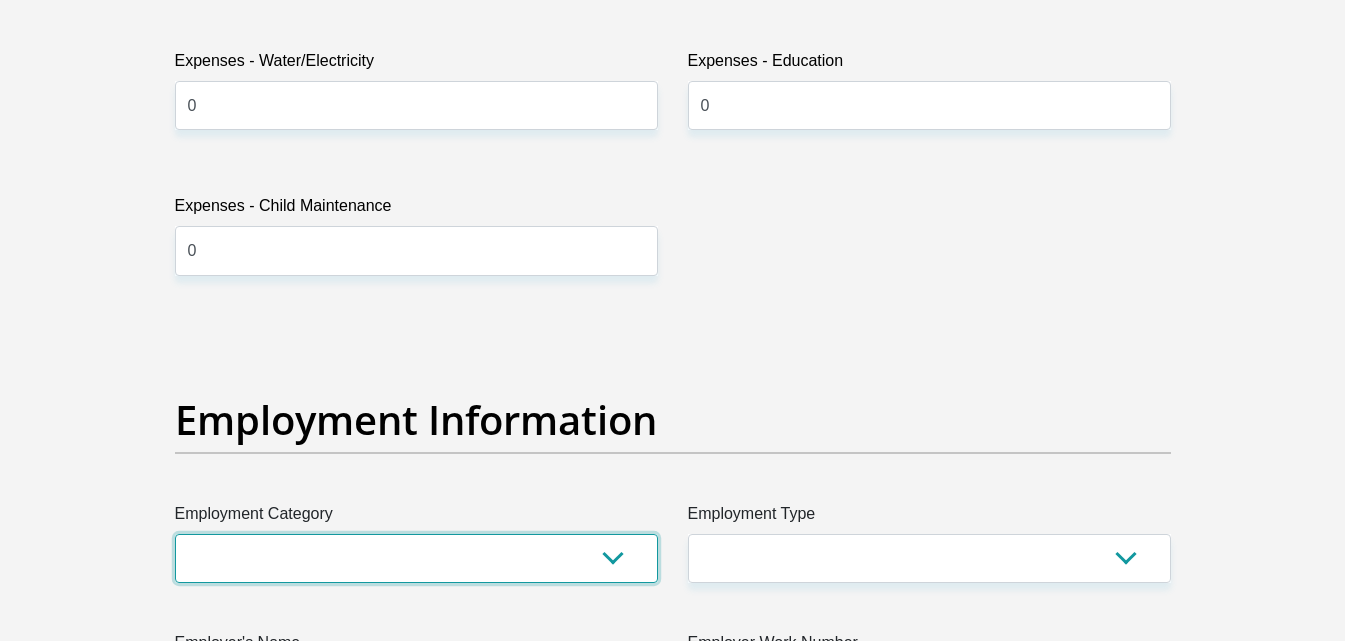 scroll, scrollTop: 3295, scrollLeft: 0, axis: vertical 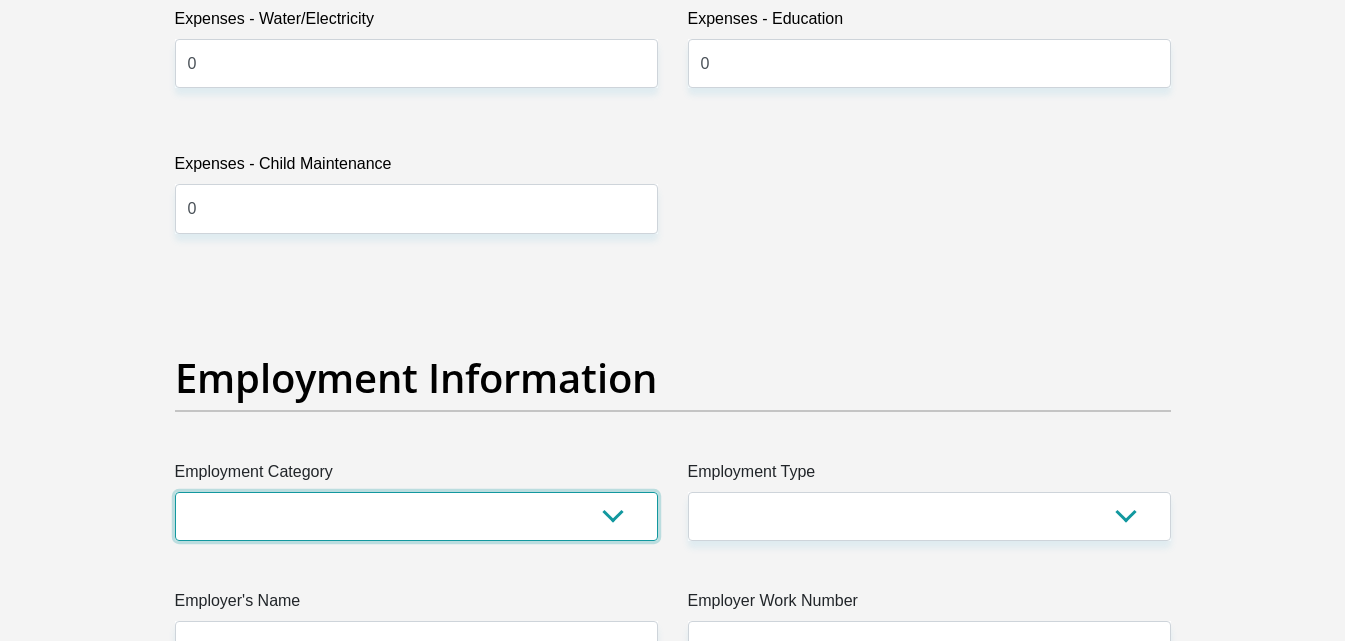 click on "AGRICULTURE
ALCOHOL & TOBACCO
CONSTRUCTION MATERIALS
METALLURGY
EQUIPMENT FOR RENEWABLE ENERGY
SPECIALIZED CONTRACTORS
CAR
GAMING (INCL. INTERNET
OTHER WHOLESALE
UNLICENSED PHARMACEUTICALS
CURRENCY EXCHANGE HOUSES
OTHER FINANCIAL INSTITUTIONS & INSURANCE
REAL ESTATE AGENTS
OIL & GAS
OTHER MATERIALS (E.G. IRON ORE)
PRECIOUS STONES & PRECIOUS METALS
POLITICAL ORGANIZATIONS
RELIGIOUS ORGANIZATIONS(NOT SECTS)
ACTI. HAVING BUSINESS DEAL WITH PUBLIC ADMINISTRATION
LAUNDROMATS" at bounding box center [416, 516] 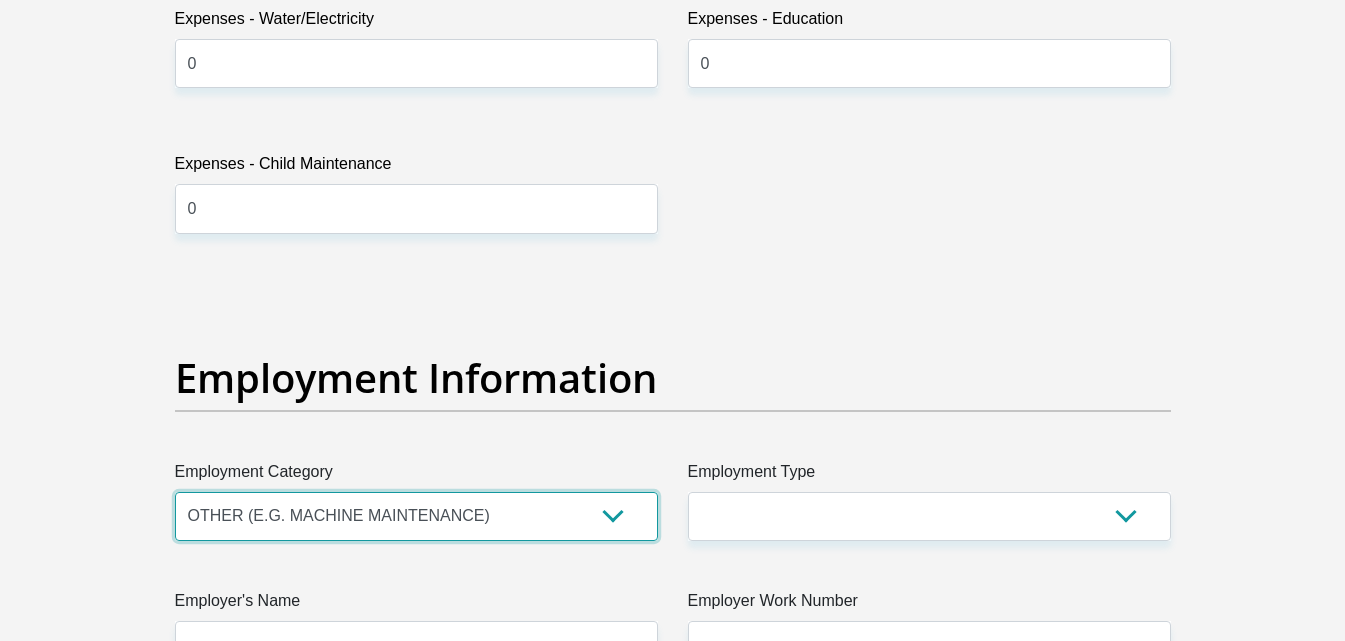 click on "AGRICULTURE
ALCOHOL & TOBACCO
CONSTRUCTION MATERIALS
METALLURGY
EQUIPMENT FOR RENEWABLE ENERGY
SPECIALIZED CONTRACTORS
CAR
GAMING (INCL. INTERNET
OTHER WHOLESALE
UNLICENSED PHARMACEUTICALS
CURRENCY EXCHANGE HOUSES
OTHER FINANCIAL INSTITUTIONS & INSURANCE
REAL ESTATE AGENTS
OIL & GAS
OTHER MATERIALS (E.G. IRON ORE)
PRECIOUS STONES & PRECIOUS METALS
POLITICAL ORGANIZATIONS
RELIGIOUS ORGANIZATIONS(NOT SECTS)
ACTI. HAVING BUSINESS DEAL WITH PUBLIC ADMINISTRATION
LAUNDROMATS" at bounding box center (416, 516) 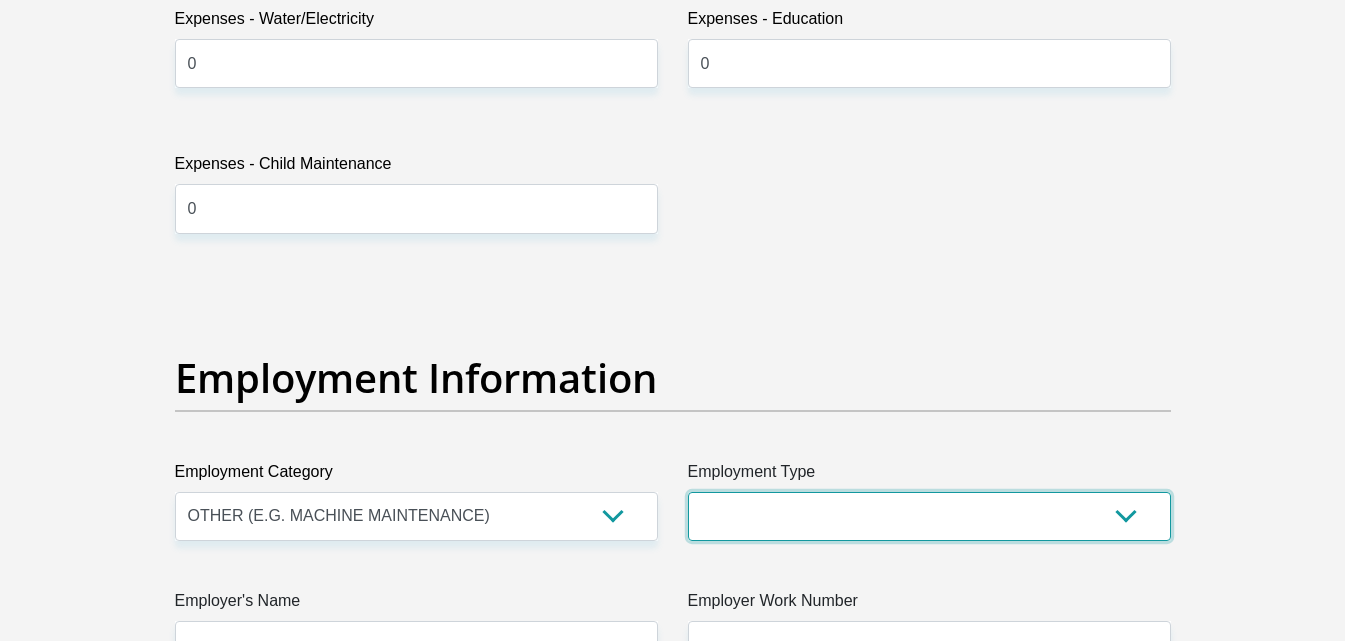 click on "College/Lecturer
Craft Seller
Creative
Driver
Executive
Farmer
Forces - Non Commissioned
Forces - Officer
Hawker
Housewife
Labourer
Licenced Professional
Manager
Miner
Non Licenced Professional
Office Staff/Clerk
Outside Worker
Pensioner
Permanent Teacher
Production/Manufacturing
Sales
Self-Employed
Semi-Professional Worker
Service Industry  Social Worker  Student" at bounding box center [929, 516] 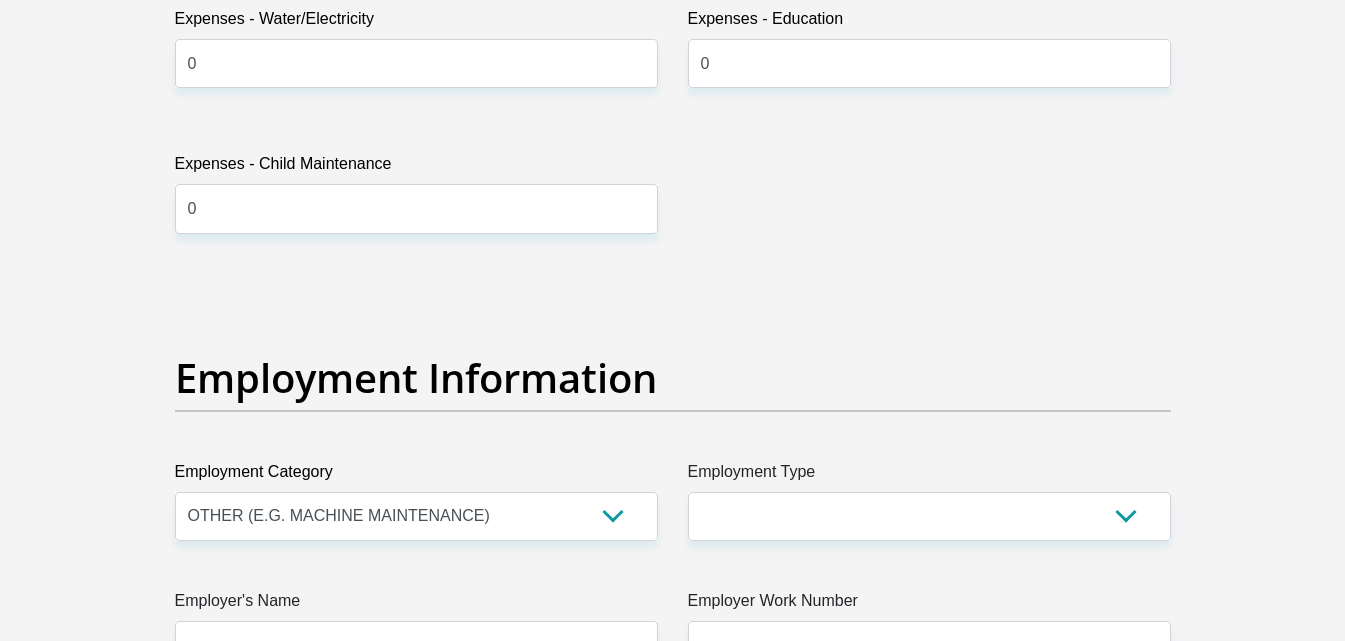 click on "Title
Mr
Ms
Mrs
Dr
Other
First Name
[FIRST]
Surname
[LAST]
ID Number
[ID_NUMBER]
Please input valid ID number
Race
Black
Coloured
Indian
White
Other
Contact Number
[PHONE]
Please input valid contact number
Nationality
South Africa
Afghanistan
Aland Islands  Albania  Chad" at bounding box center [673, 272] 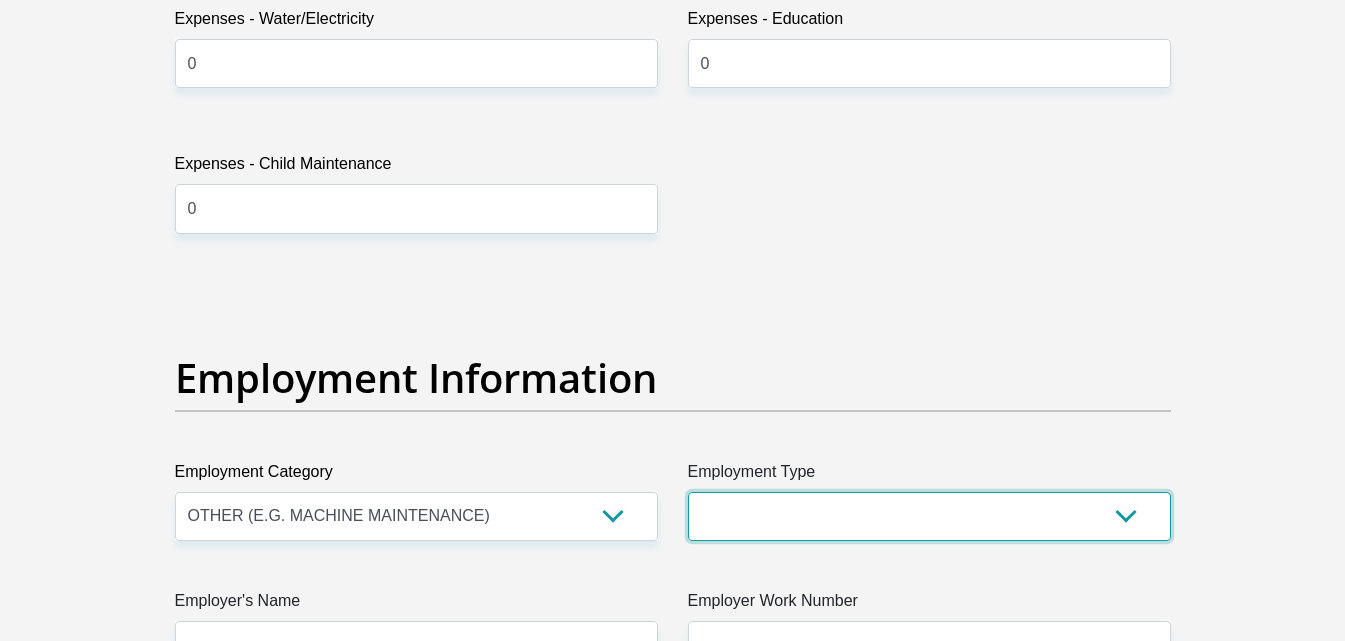 click on "College/Lecturer
Craft Seller
Creative
Driver
Executive
Farmer
Forces - Non Commissioned
Forces - Officer
Hawker
Housewife
Labourer
Licenced Professional
Manager
Miner
Non Licenced Professional
Office Staff/Clerk
Outside Worker
Pensioner
Permanent Teacher
Production/Manufacturing
Sales
Self-Employed
Semi-Professional Worker
Service Industry  Social Worker  Student" at bounding box center [929, 516] 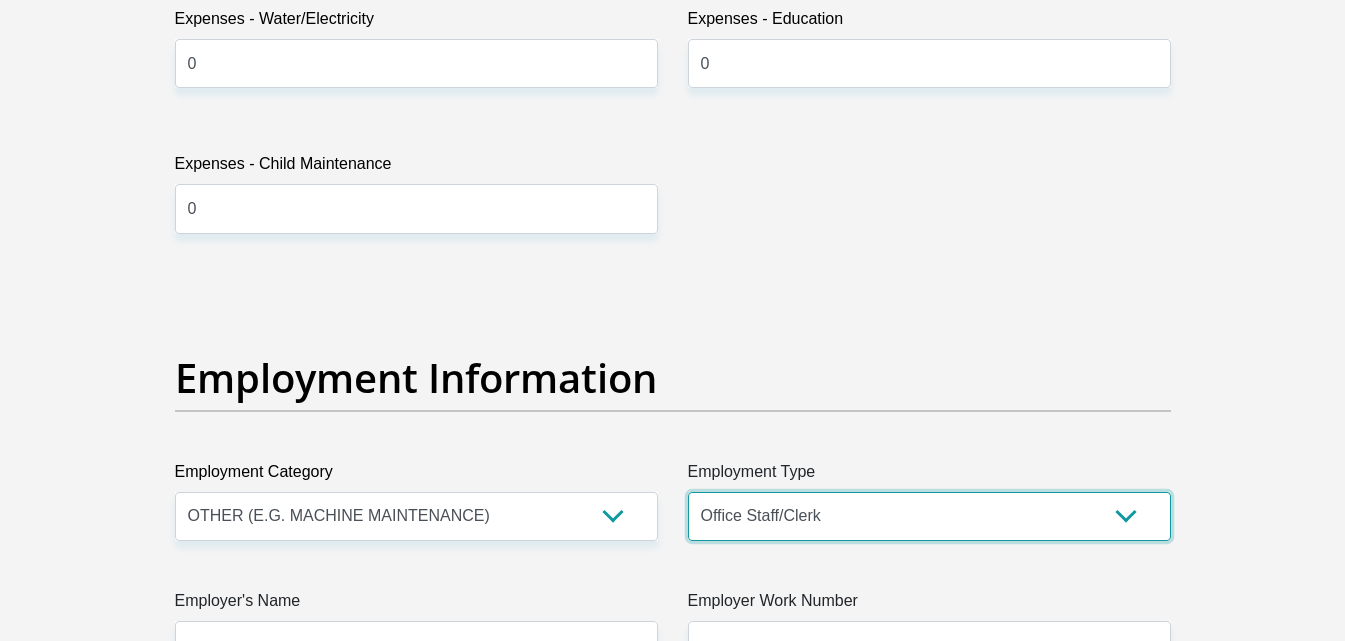 click on "College/Lecturer
Craft Seller
Creative
Driver
Executive
Farmer
Forces - Non Commissioned
Forces - Officer
Hawker
Housewife
Labourer
Licenced Professional
Manager
Miner
Non Licenced Professional
Office Staff/Clerk
Outside Worker
Pensioner
Permanent Teacher
Production/Manufacturing
Sales
Self-Employed
Semi-Professional Worker
Service Industry  Social Worker  Student" at bounding box center (929, 516) 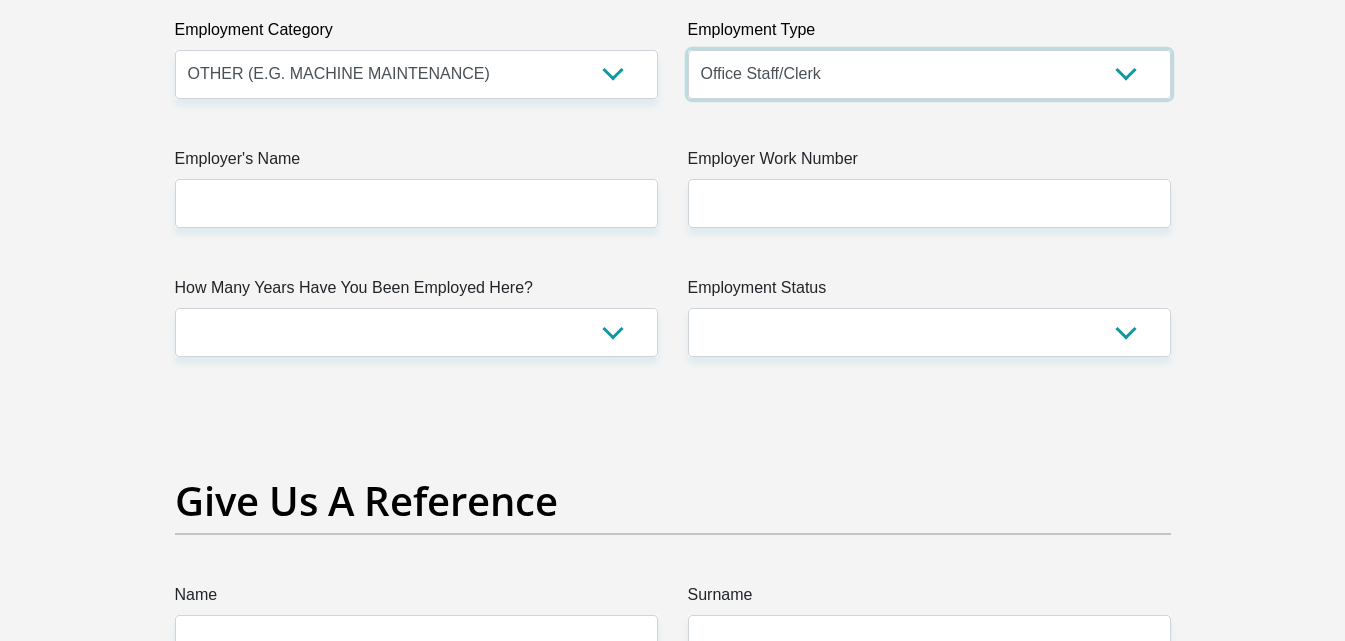 scroll, scrollTop: 3695, scrollLeft: 0, axis: vertical 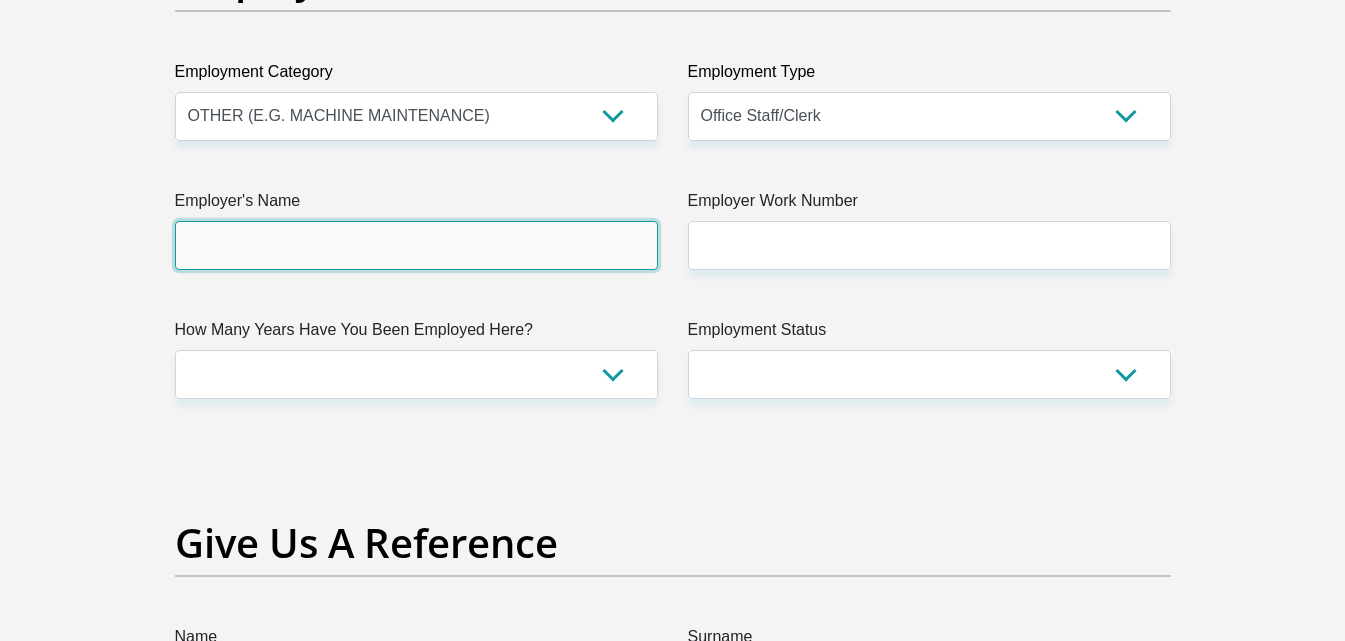 click on "Employer's Name" at bounding box center (416, 245) 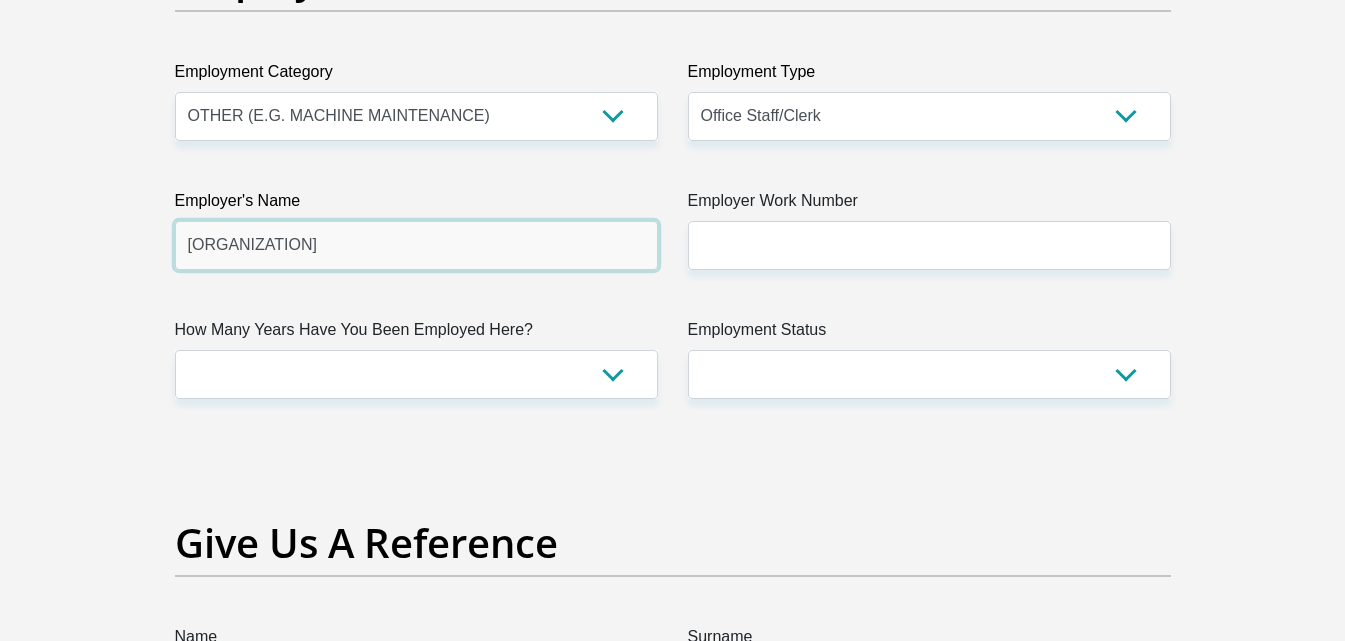 type on "[ORGANIZATION]" 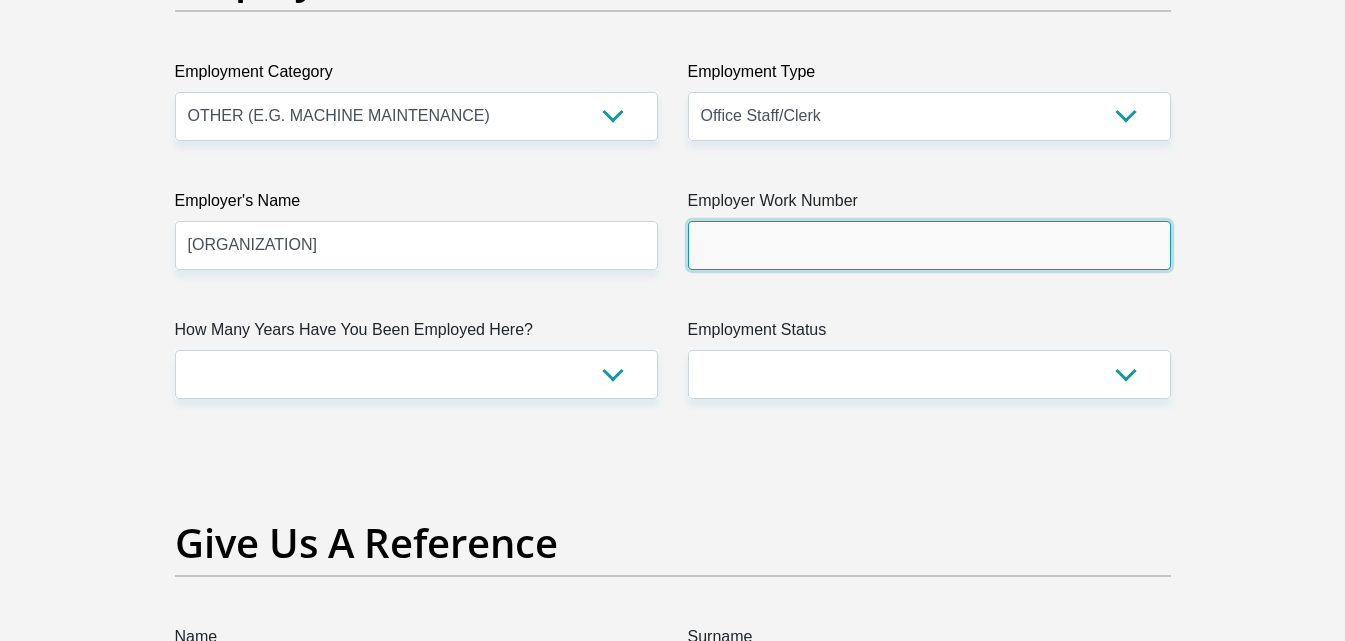 click on "Employer Work Number" at bounding box center [929, 245] 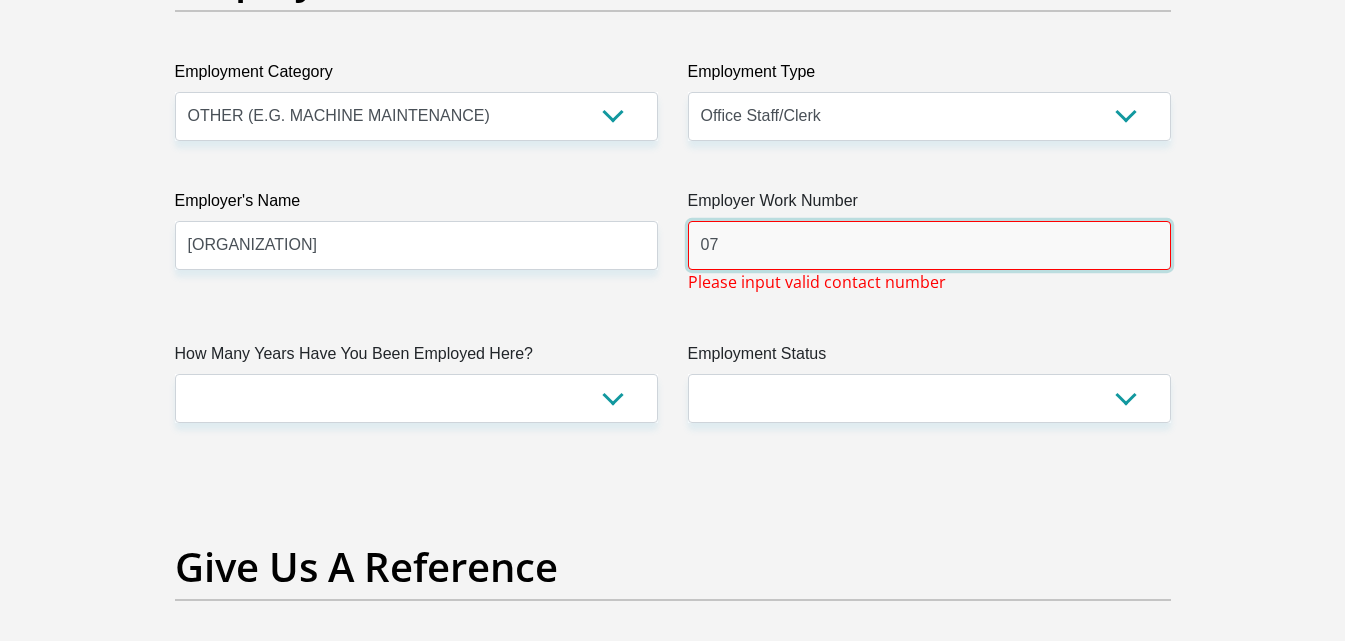 type on "0" 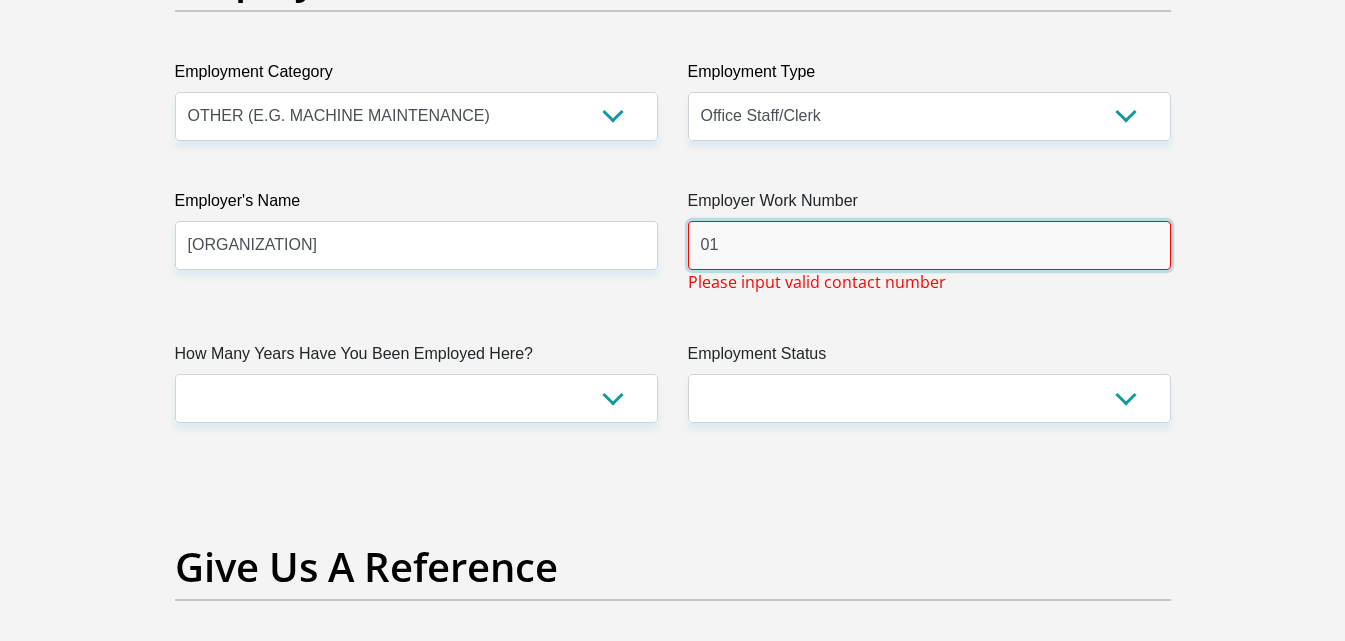 type on "0" 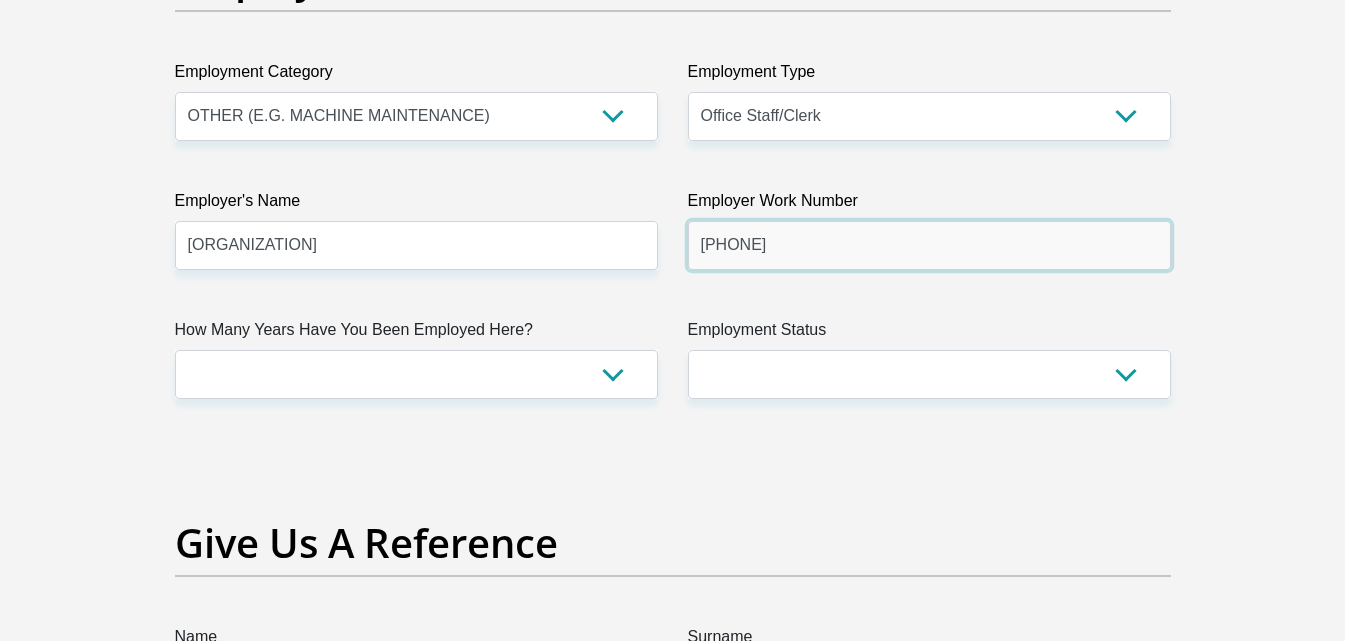 type on "[PHONE]" 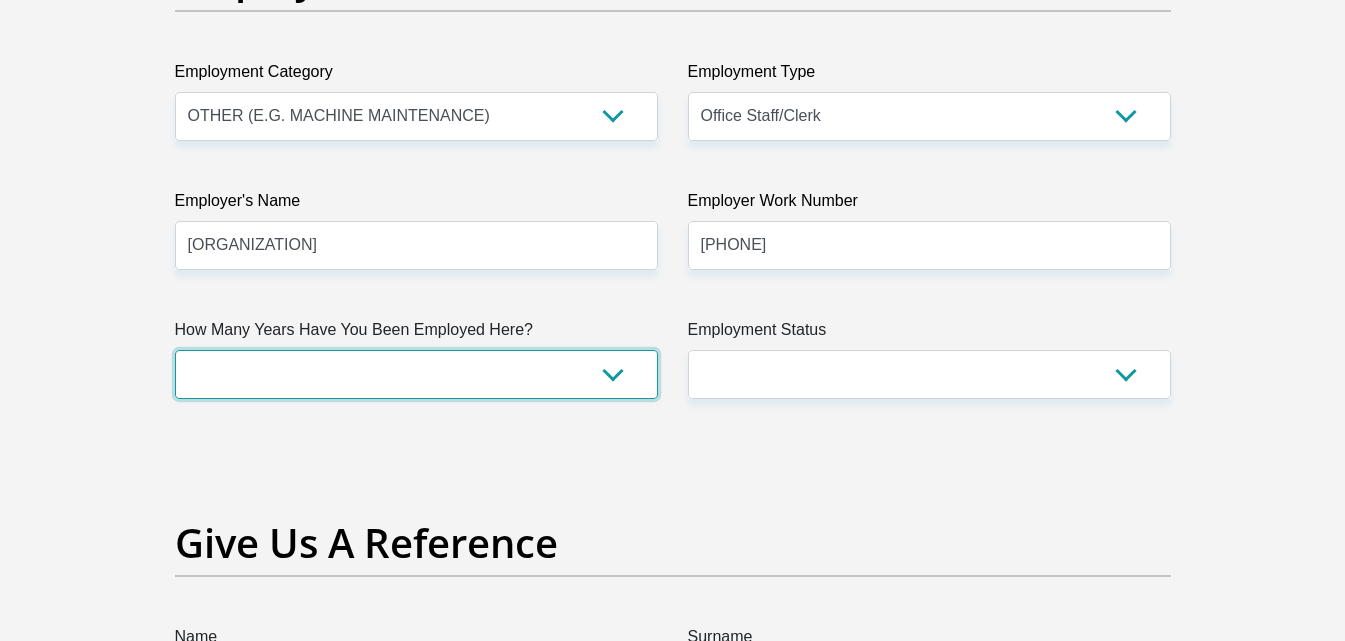 click on "less than 1 year
1-3 years
3-5 years
5+ years" at bounding box center [416, 374] 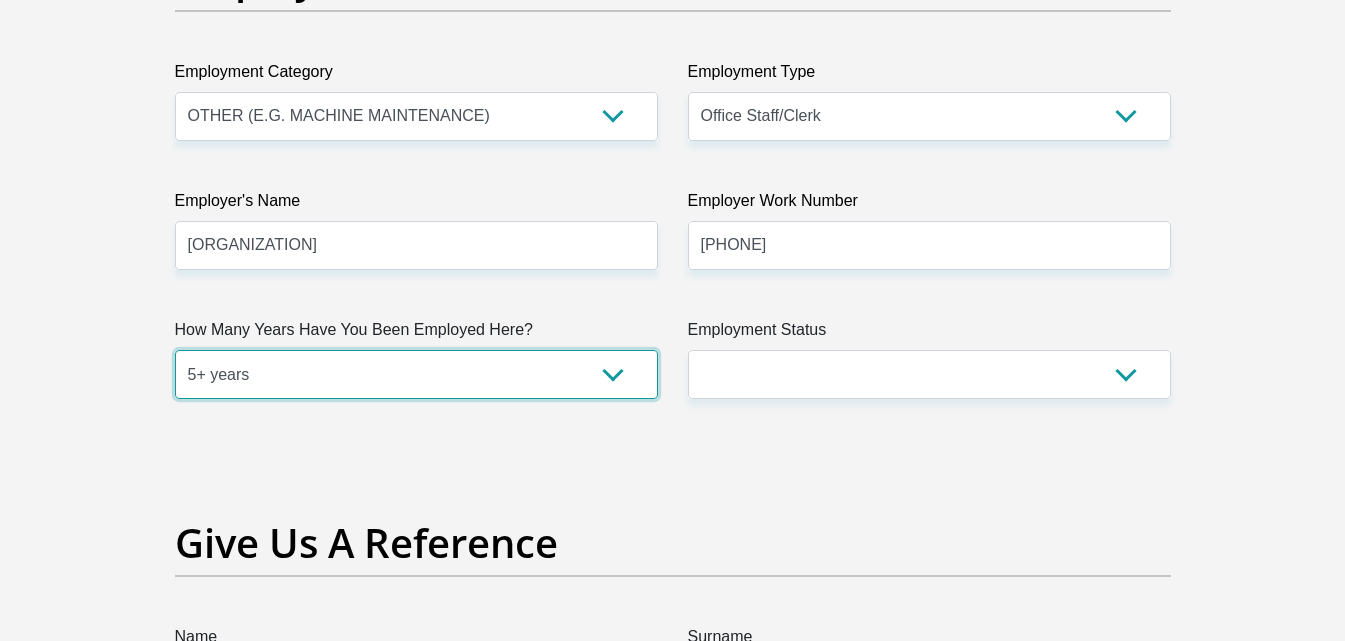 click on "less than 1 year
1-3 years
3-5 years
5+ years" at bounding box center (416, 374) 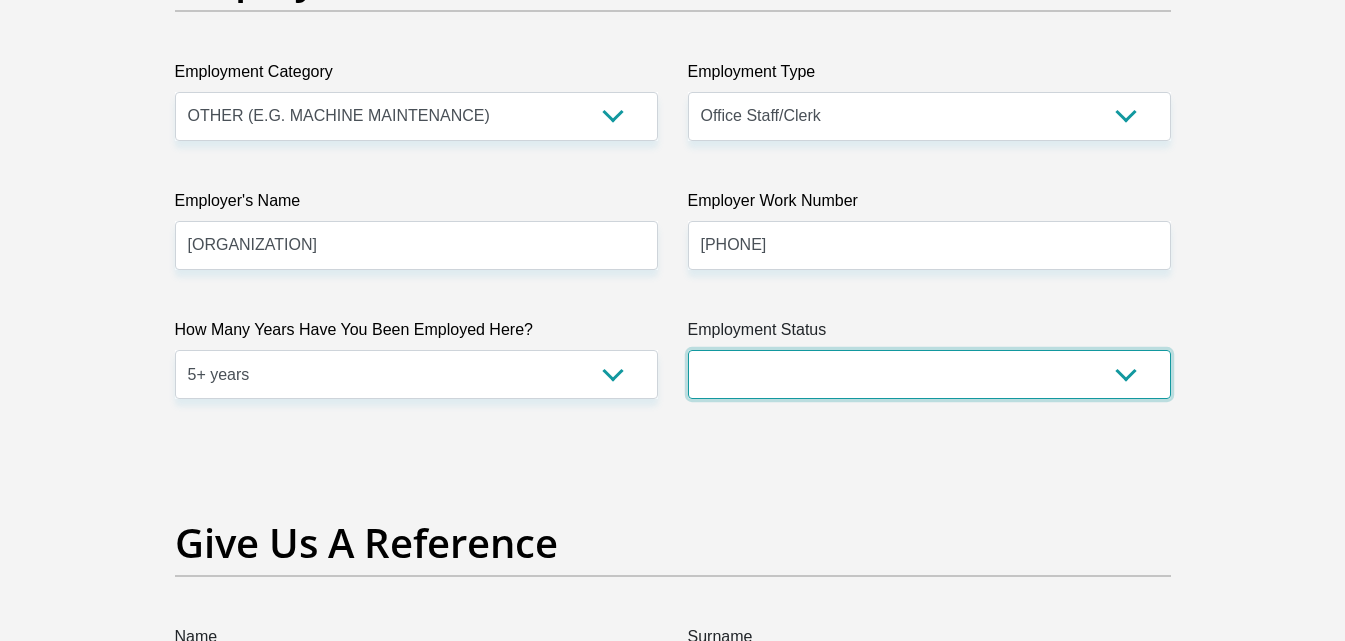 click on "Permanent/Full-time
Part-time/Casual
Contract Worker
Self-Employed
Housewife
Retired
Student
Medically Boarded
Disability
Unemployed" at bounding box center (929, 374) 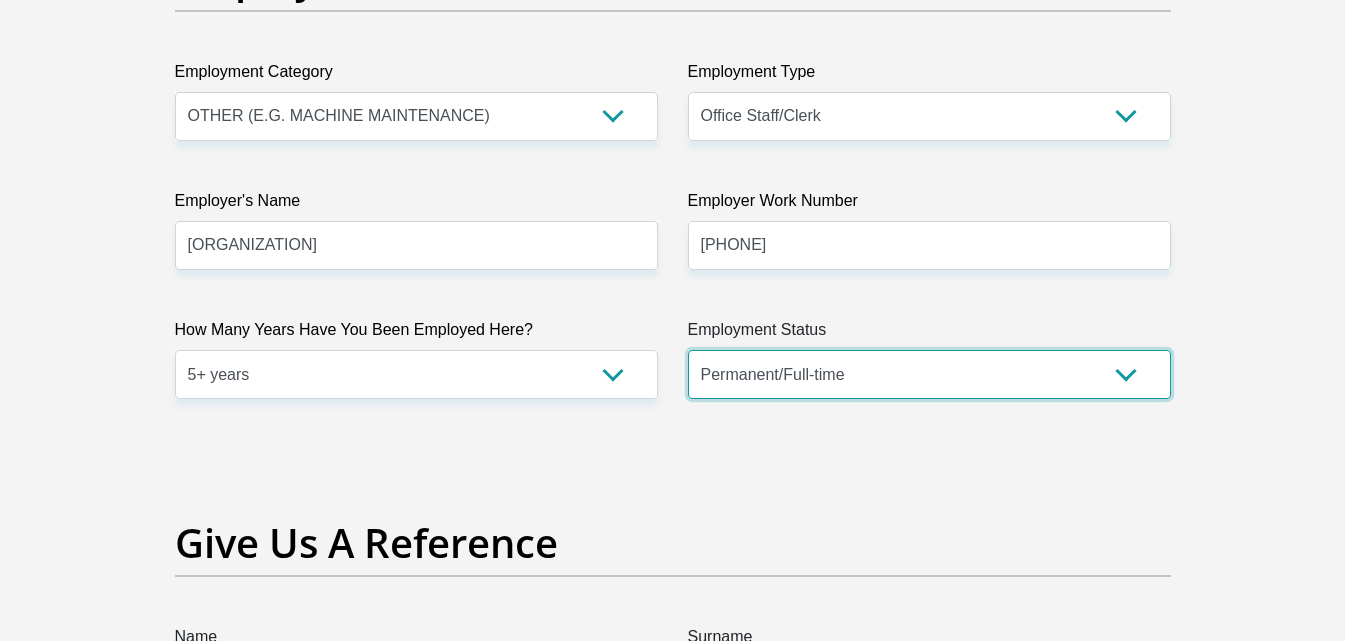 click on "Permanent/Full-time
Part-time/Casual
Contract Worker
Self-Employed
Housewife
Retired
Student
Medically Boarded
Disability
Unemployed" at bounding box center (929, 374) 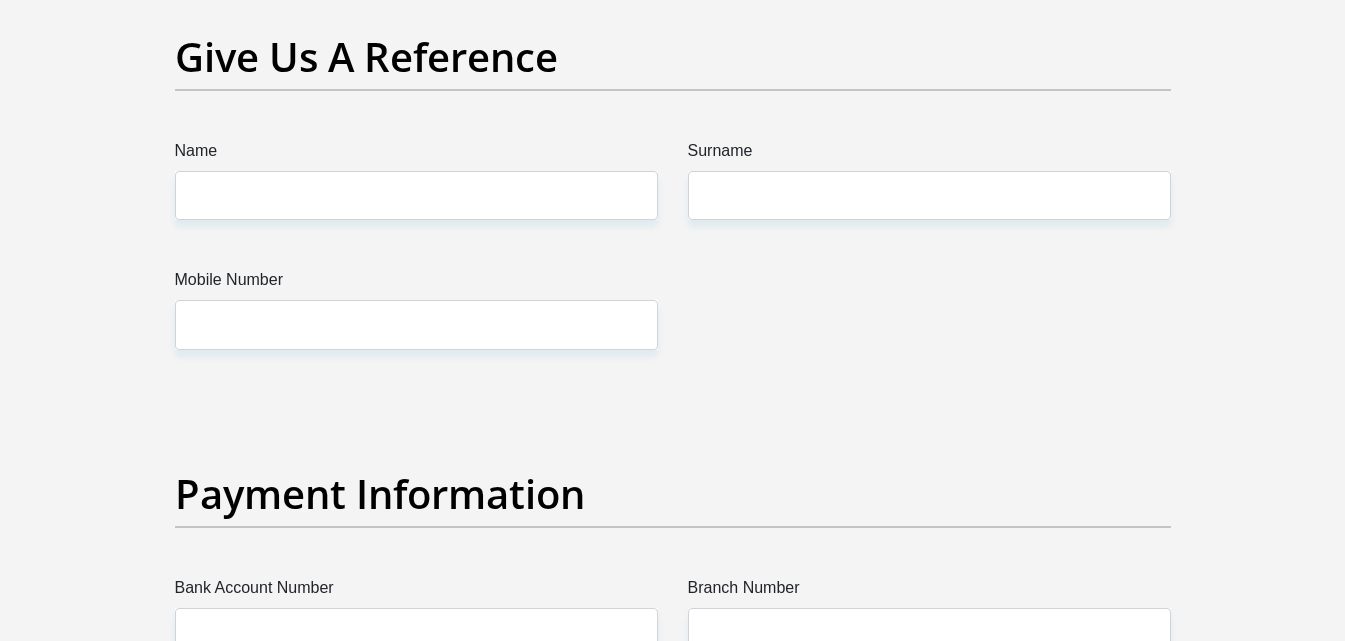 scroll, scrollTop: 4195, scrollLeft: 0, axis: vertical 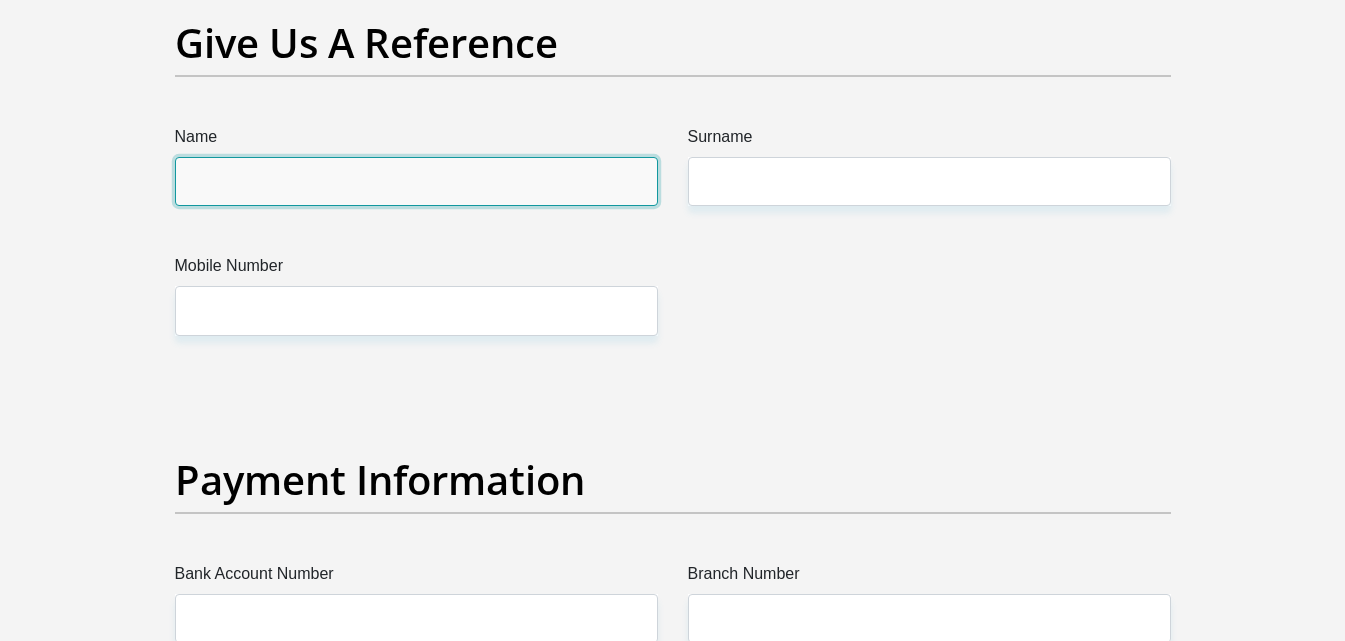 click on "Name" at bounding box center [416, 181] 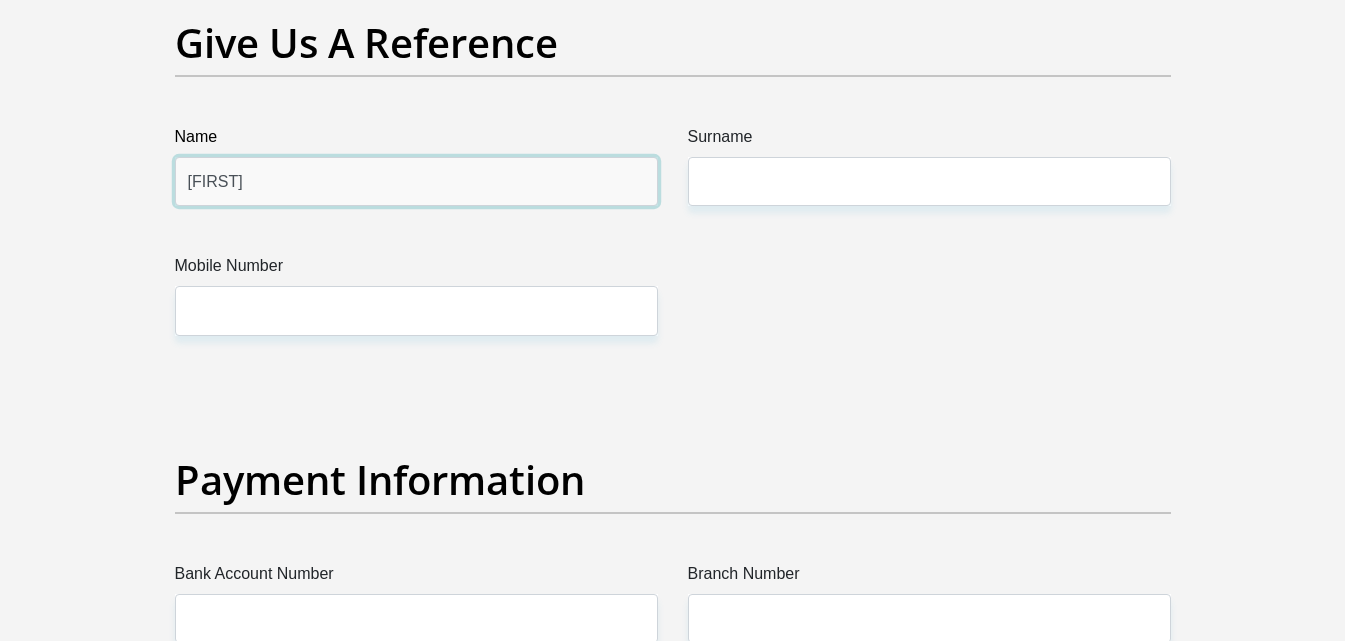 type on "[FIRST]" 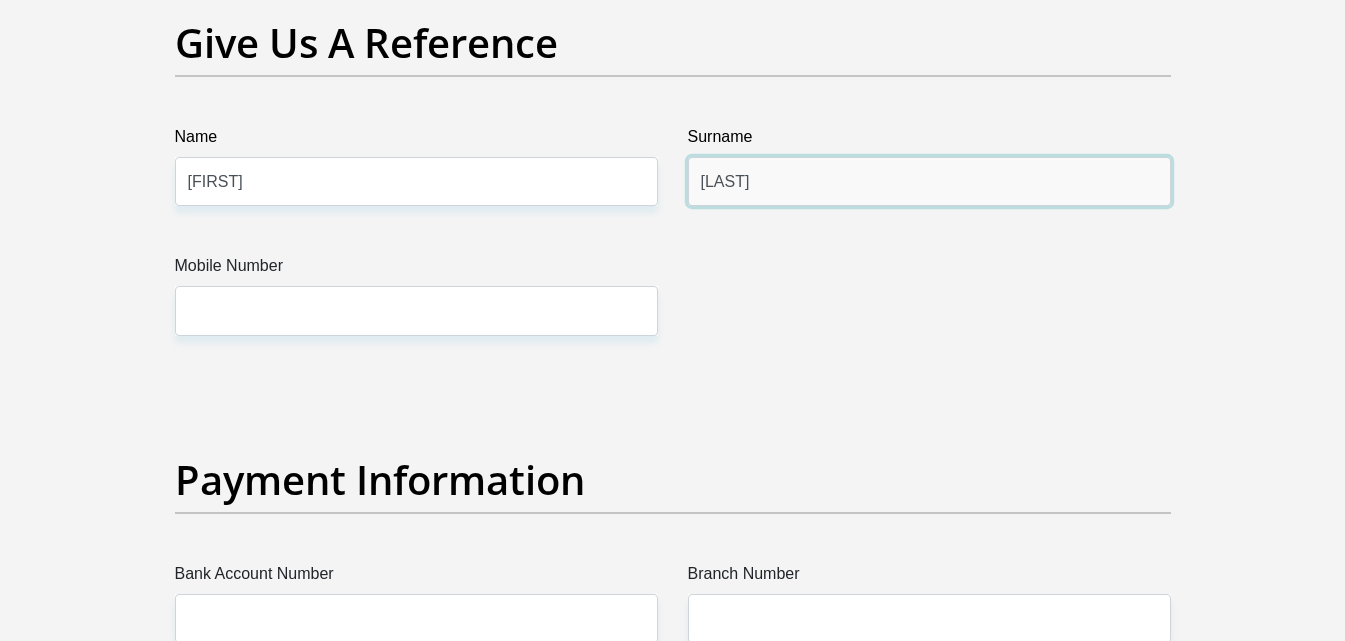 type on "[LAST]" 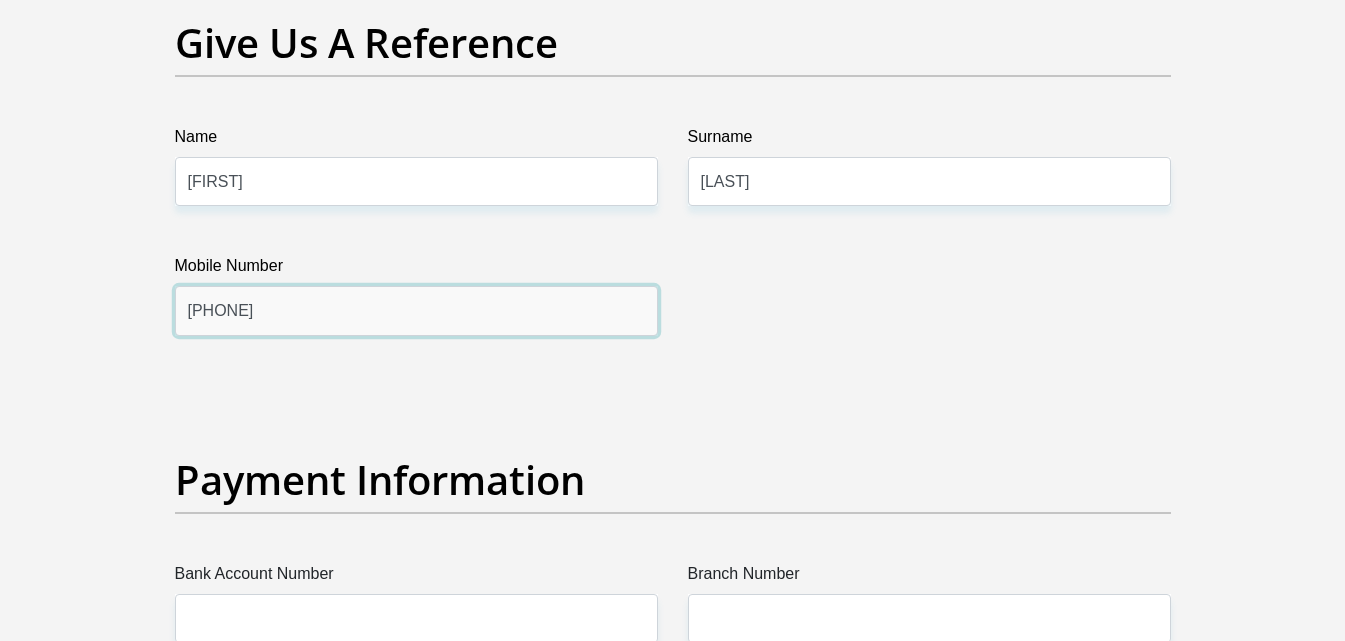 type on "[PHONE]" 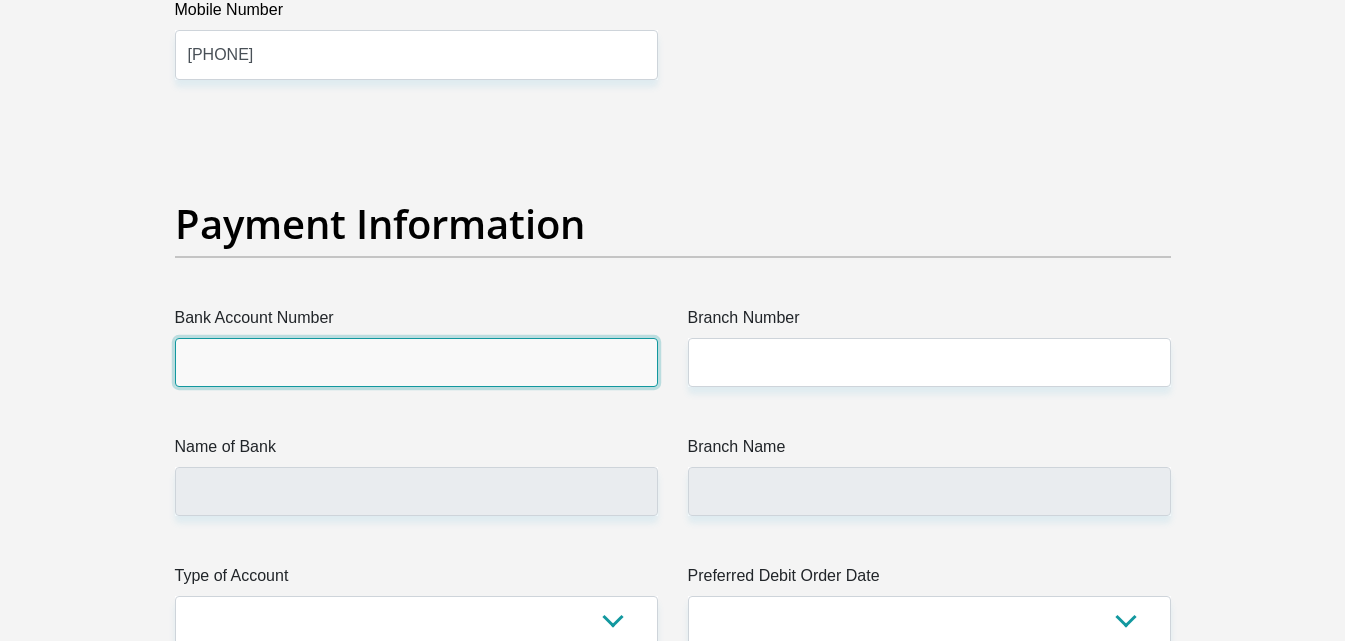 scroll, scrollTop: 4497, scrollLeft: 0, axis: vertical 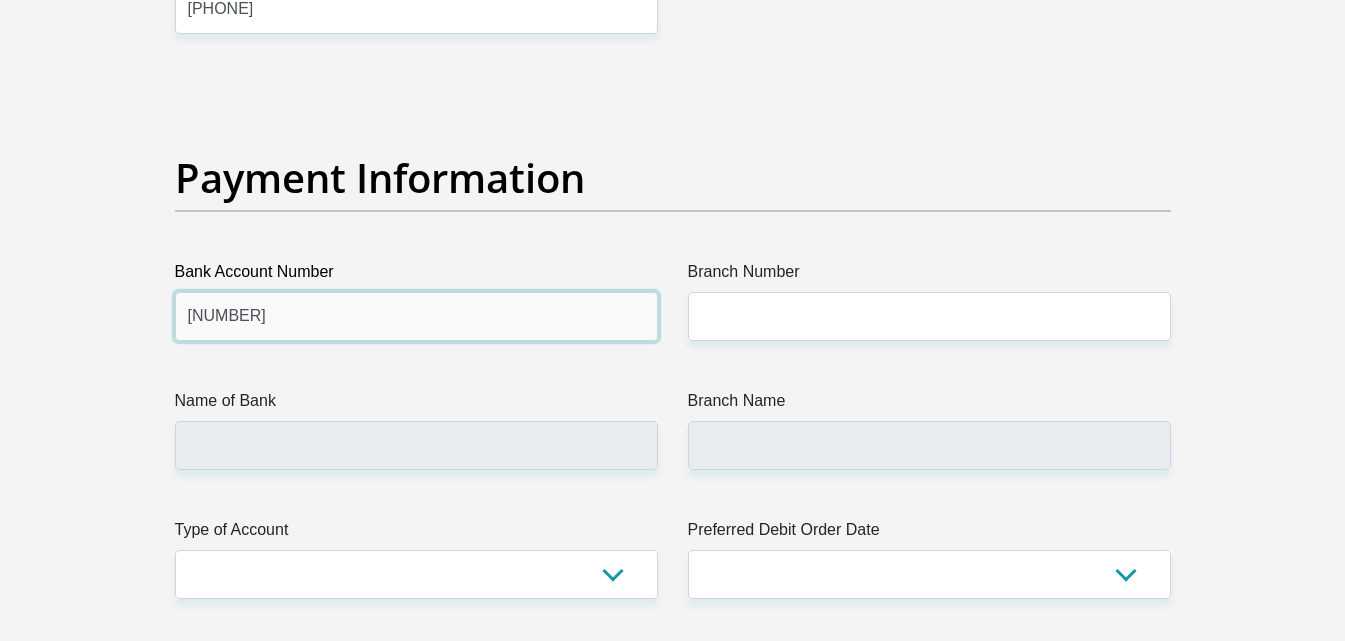 type on "[NUMBER]" 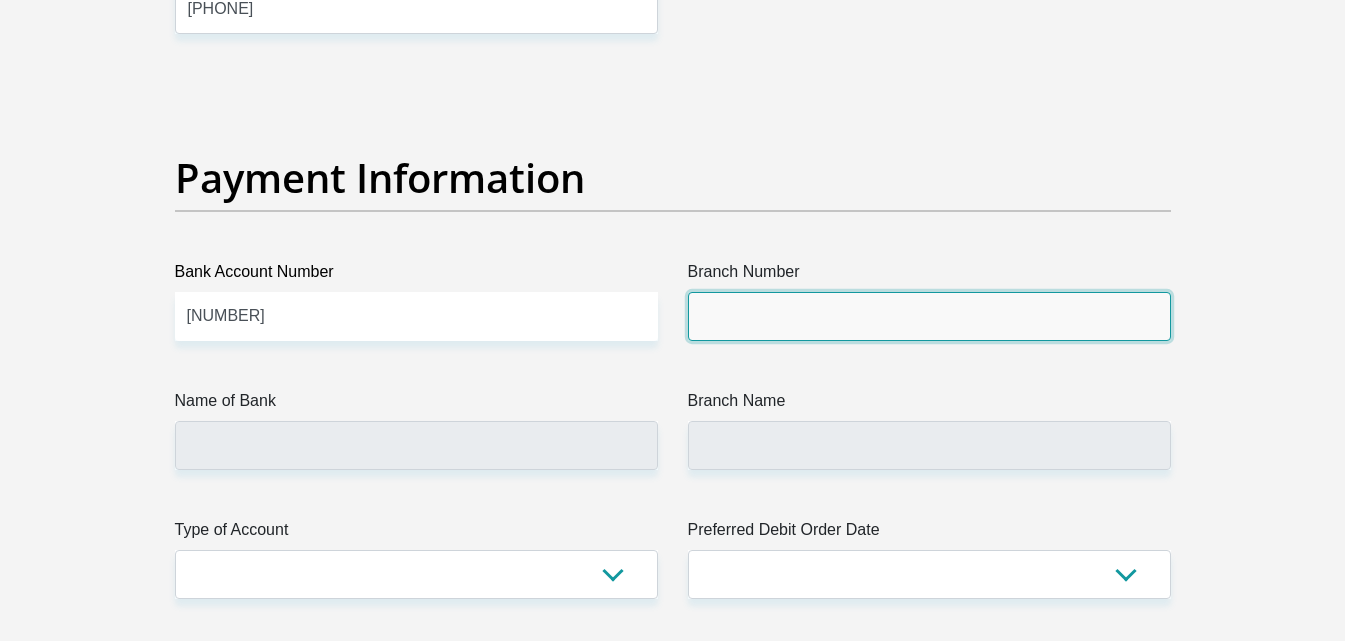paste on "250655" 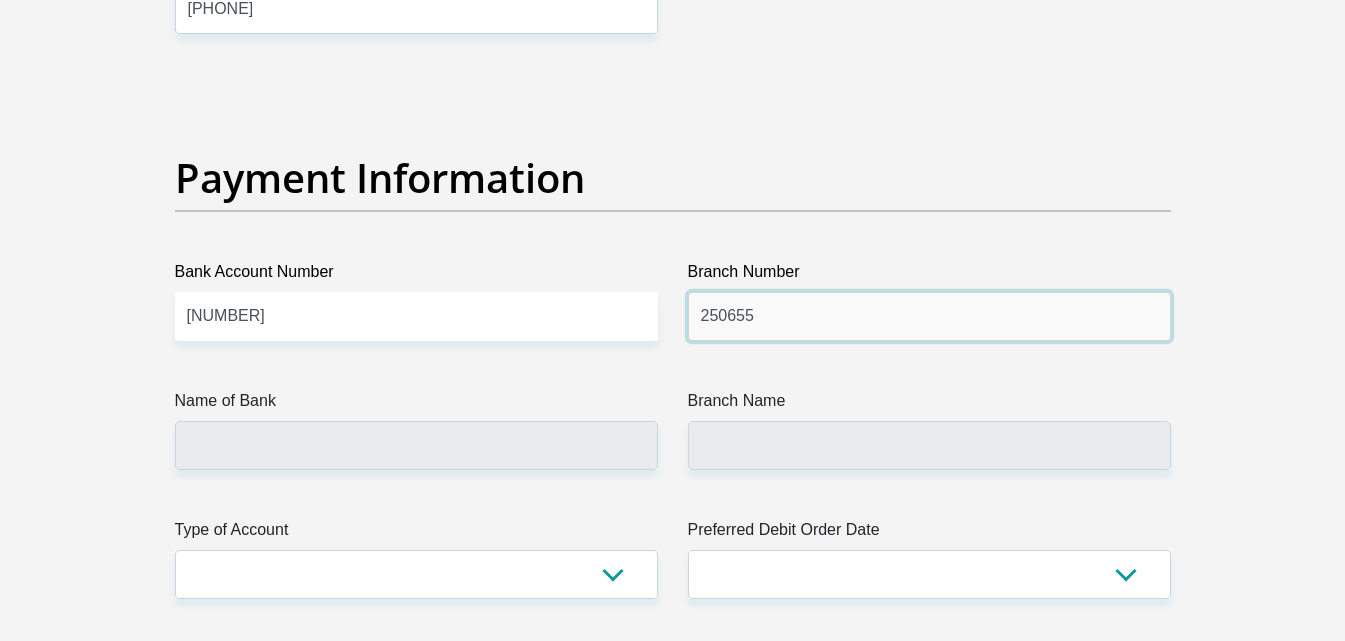 type on "250655" 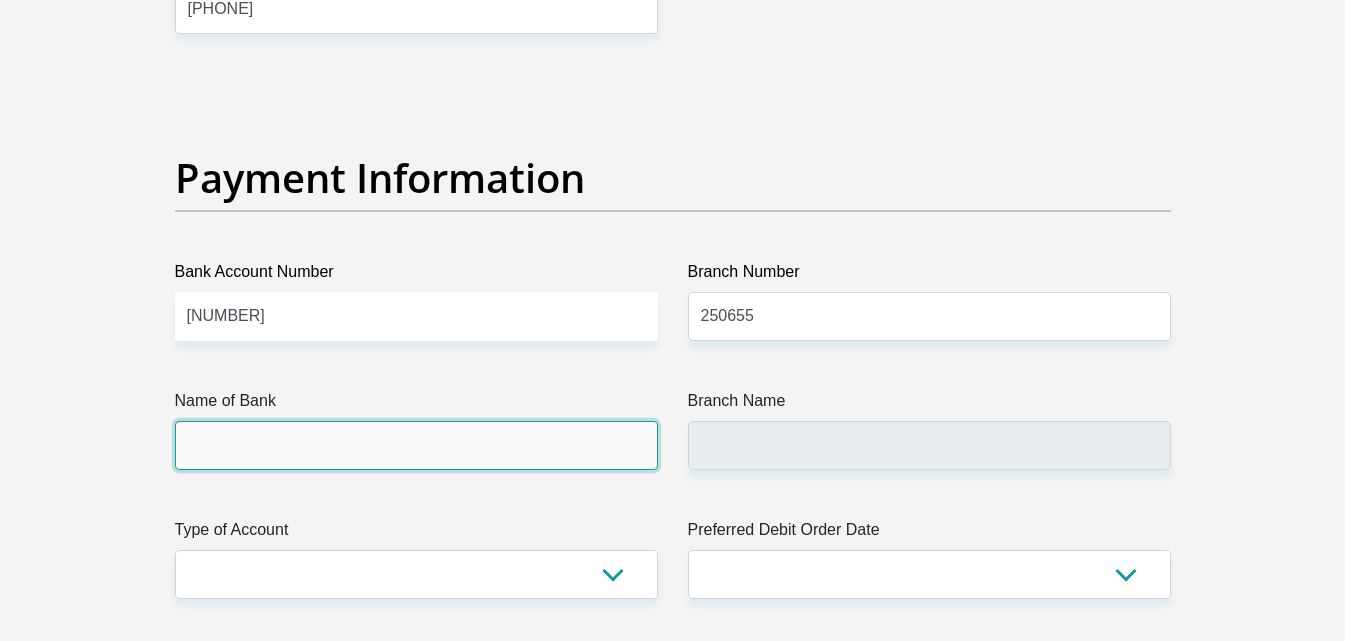 click on "Name of Bank" at bounding box center [416, 445] 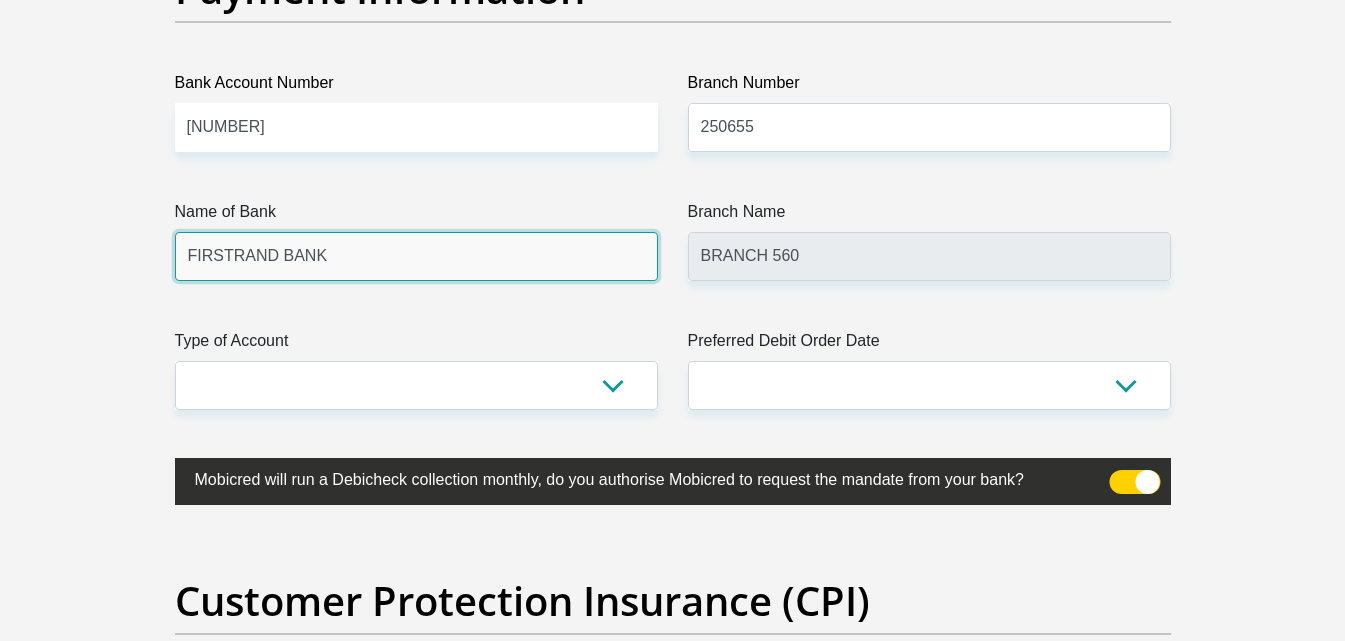 scroll, scrollTop: 4697, scrollLeft: 0, axis: vertical 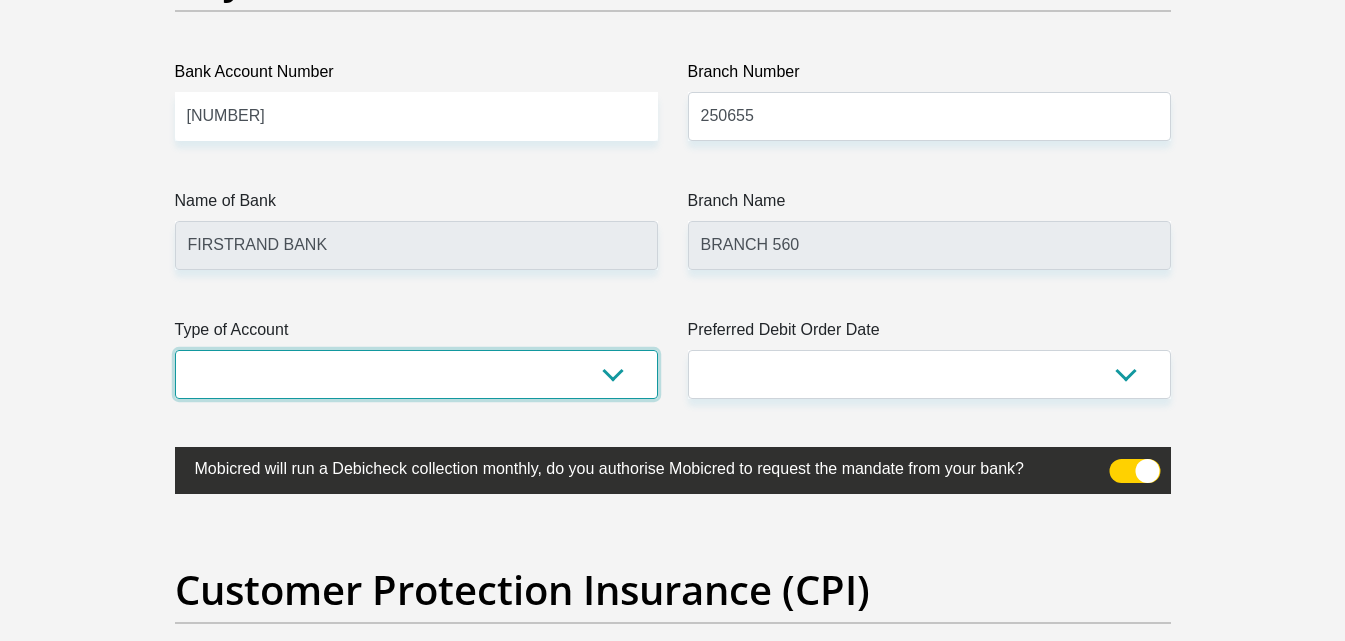 click on "Cheque
Savings" at bounding box center (416, 374) 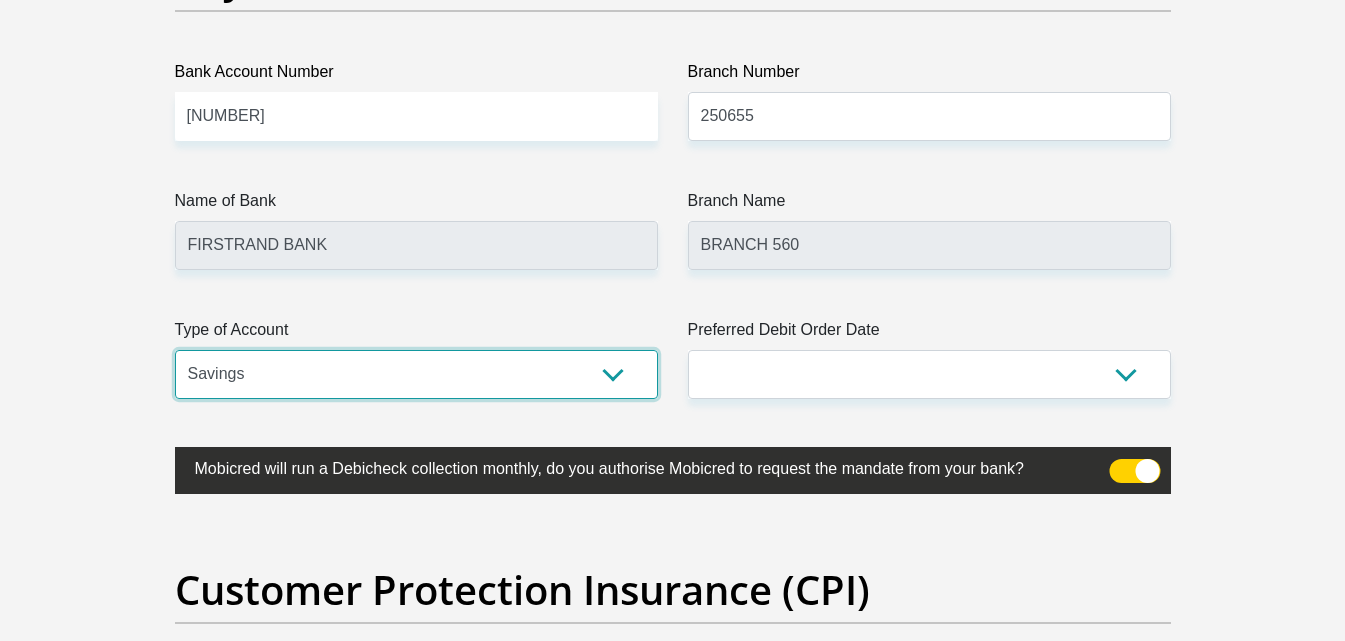click on "Cheque
Savings" at bounding box center (416, 374) 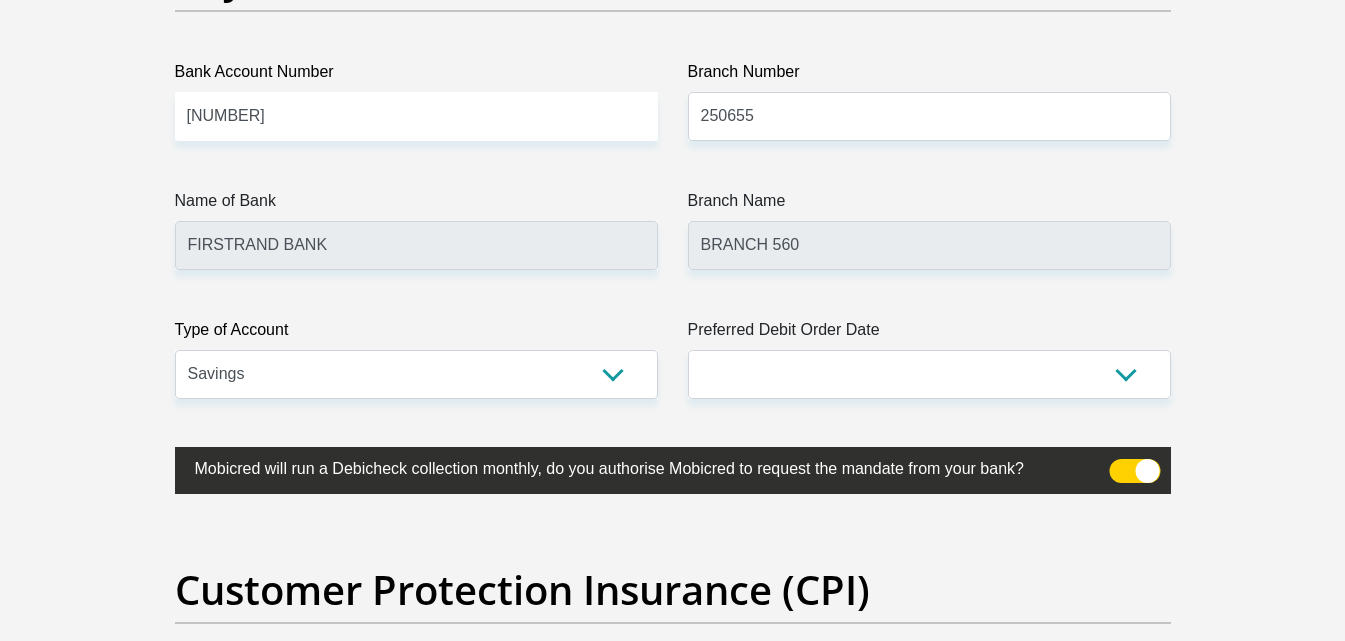 click on "Title
Mr
Ms
Mrs
Dr
Other
First Name
[FIRST]
Surname
[LAST]
ID Number
[ID_NUMBER]
Please input valid ID number
Race
Black
Coloured
Indian
White
Other
Contact Number
[PHONE]
Please input valid contact number
Nationality
South Africa
Afghanistan
Aland Islands  Albania  Chad" at bounding box center (673, -1130) 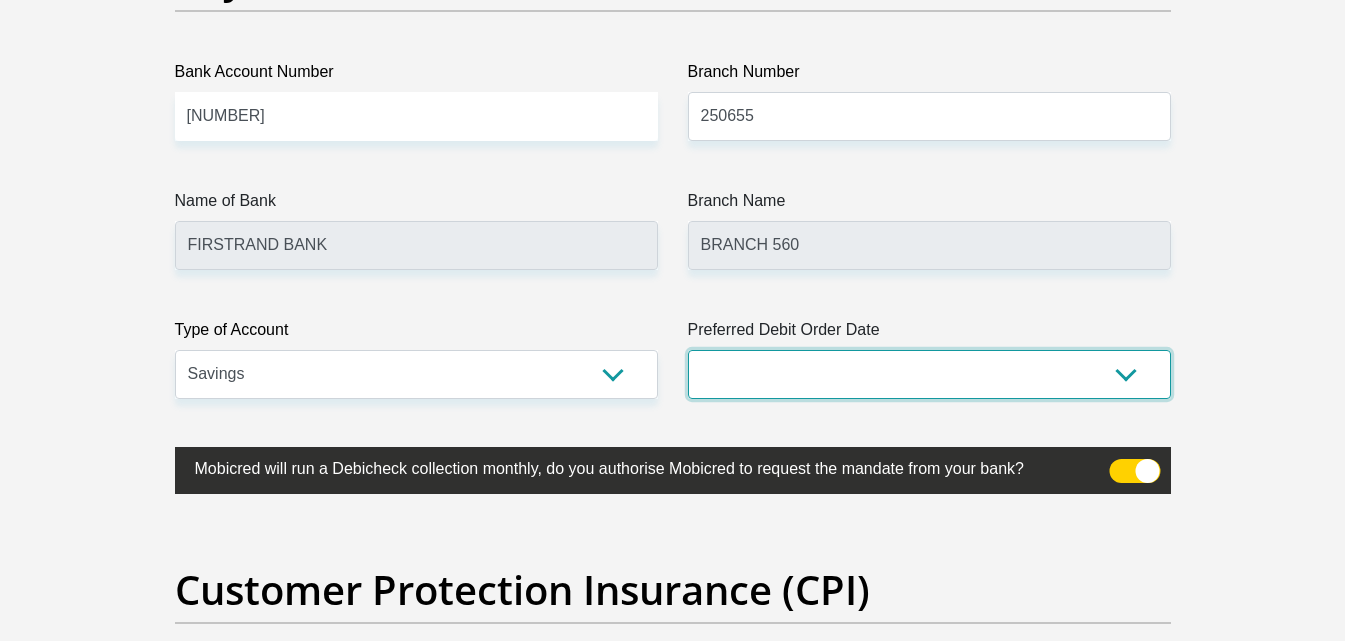 click on "1st
2nd
3rd
4th
5th
7th
18th
19th
20th
21st
22nd
23rd
24th
25th
26th
27th
28th
29th
30th" at bounding box center [929, 374] 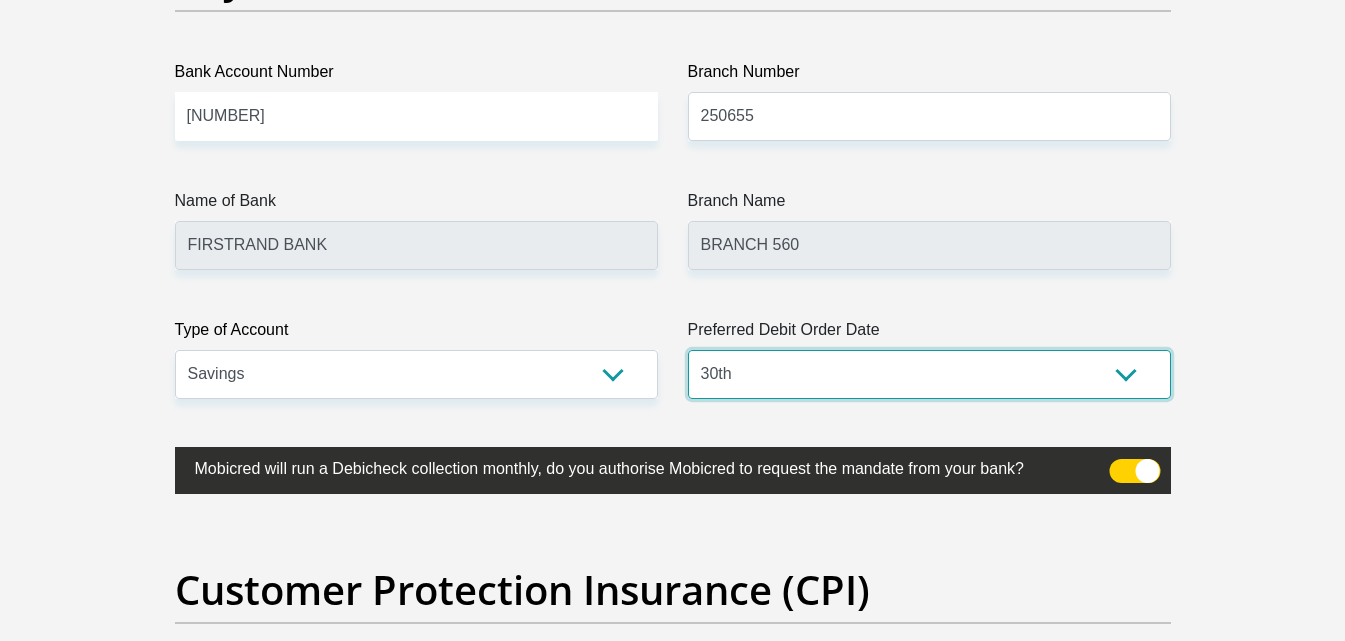 click on "1st
2nd
3rd
4th
5th
7th
18th
19th
20th
21st
22nd
23rd
24th
25th
26th
27th
28th
29th
30th" at bounding box center [929, 374] 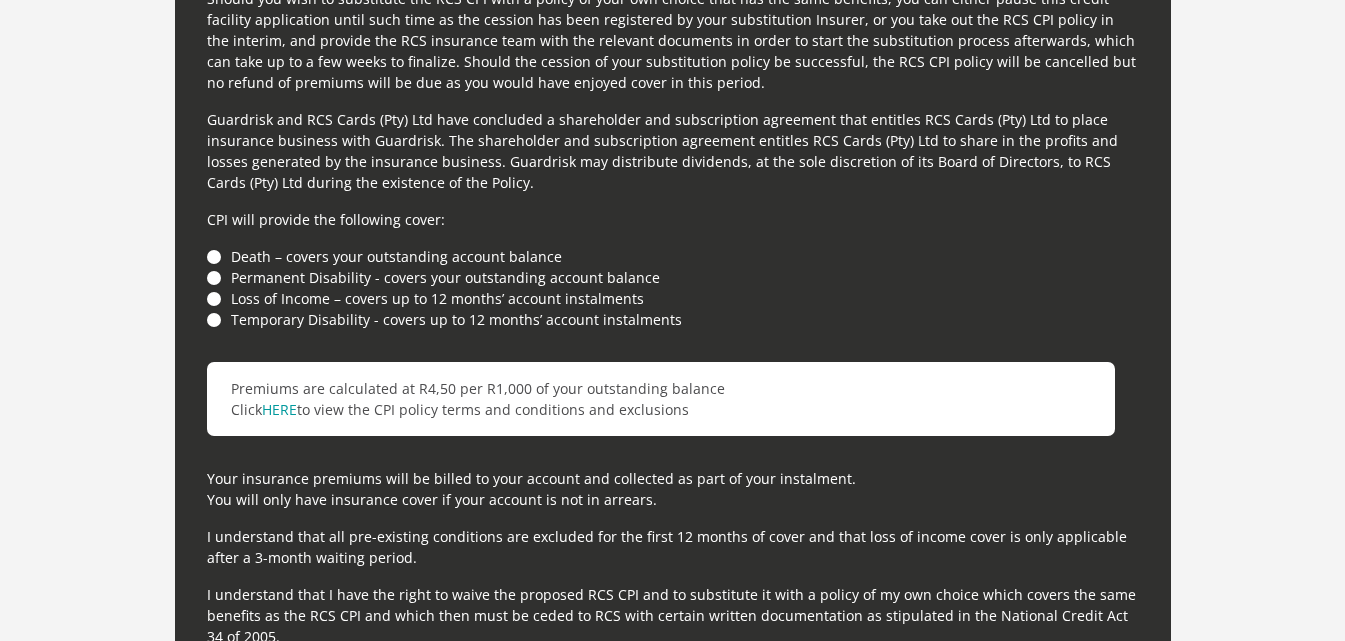 scroll, scrollTop: 5497, scrollLeft: 0, axis: vertical 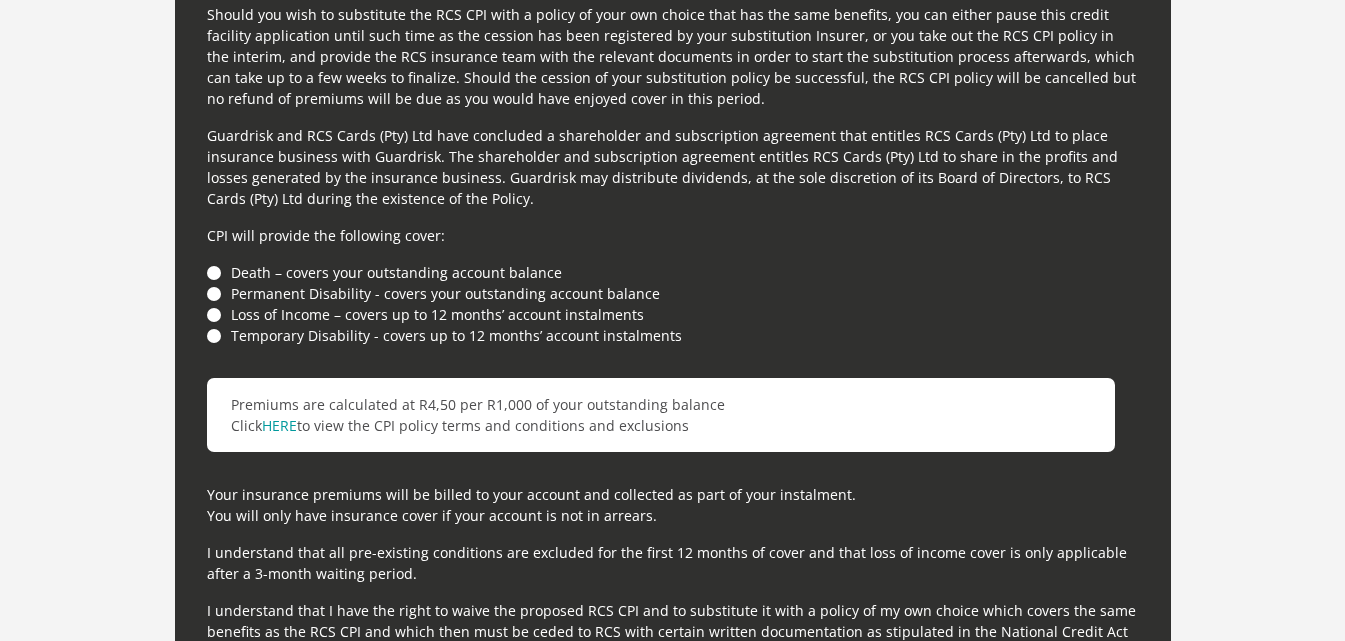 click on "Death – covers your outstanding account balance" at bounding box center [673, 272] 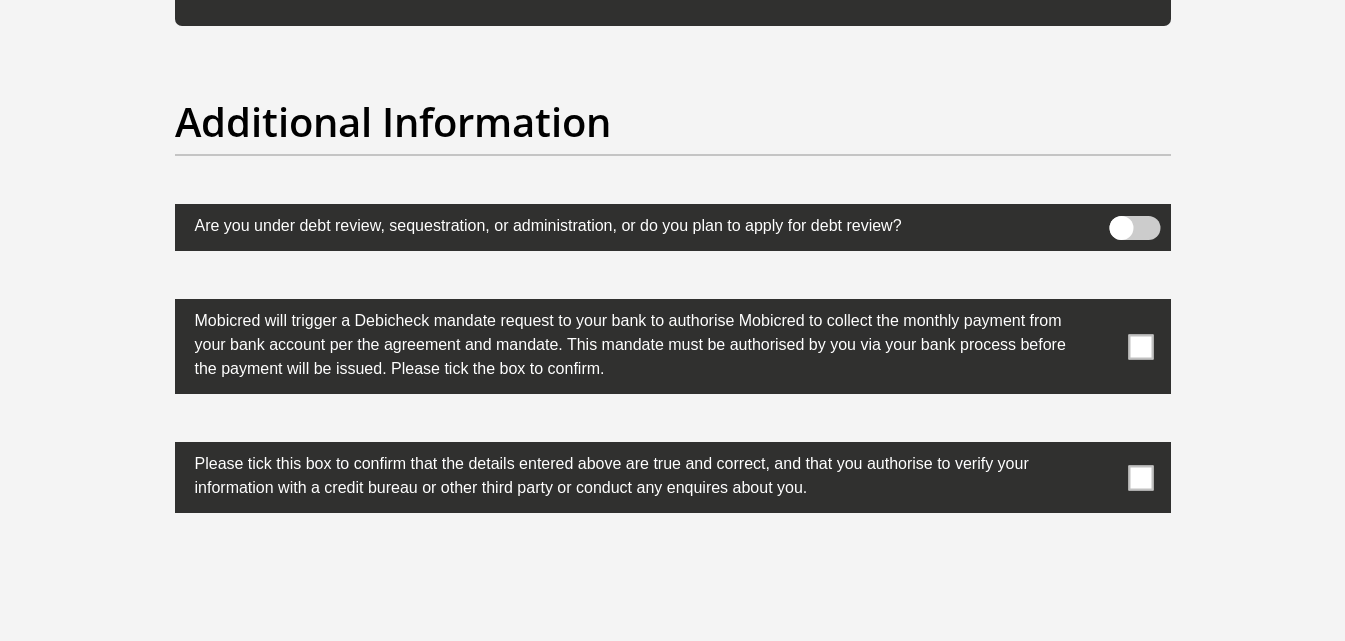 scroll, scrollTop: 6197, scrollLeft: 0, axis: vertical 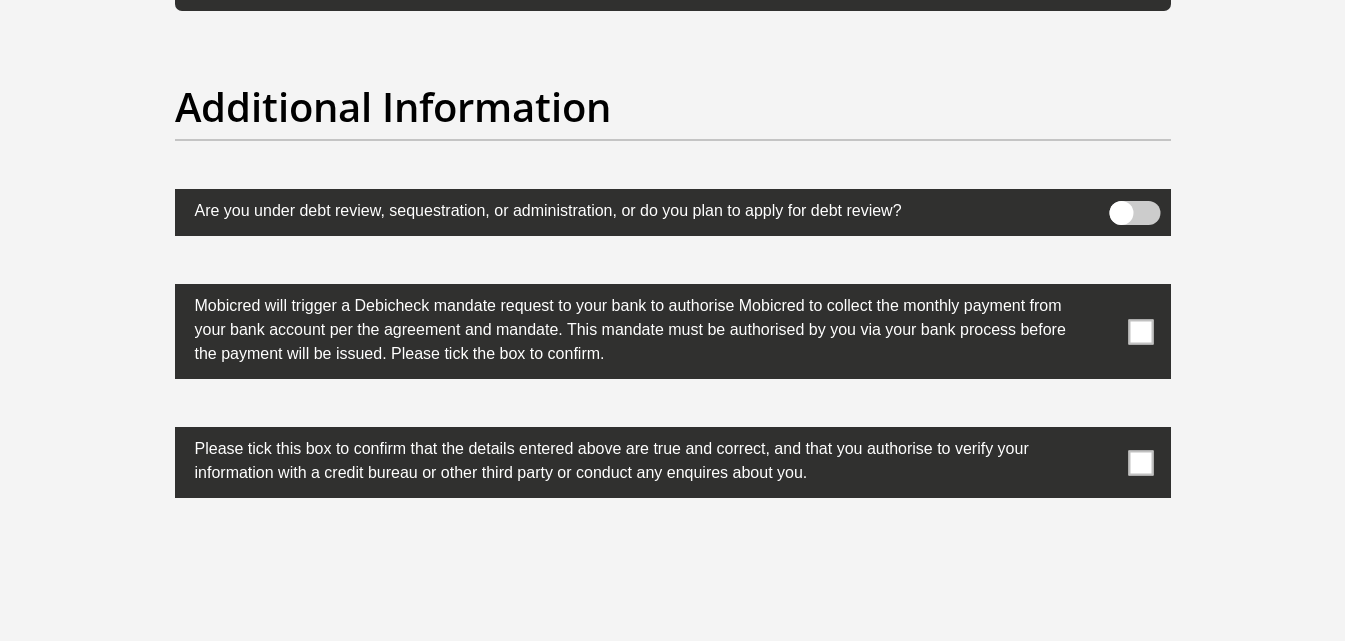 click at bounding box center [1140, 331] 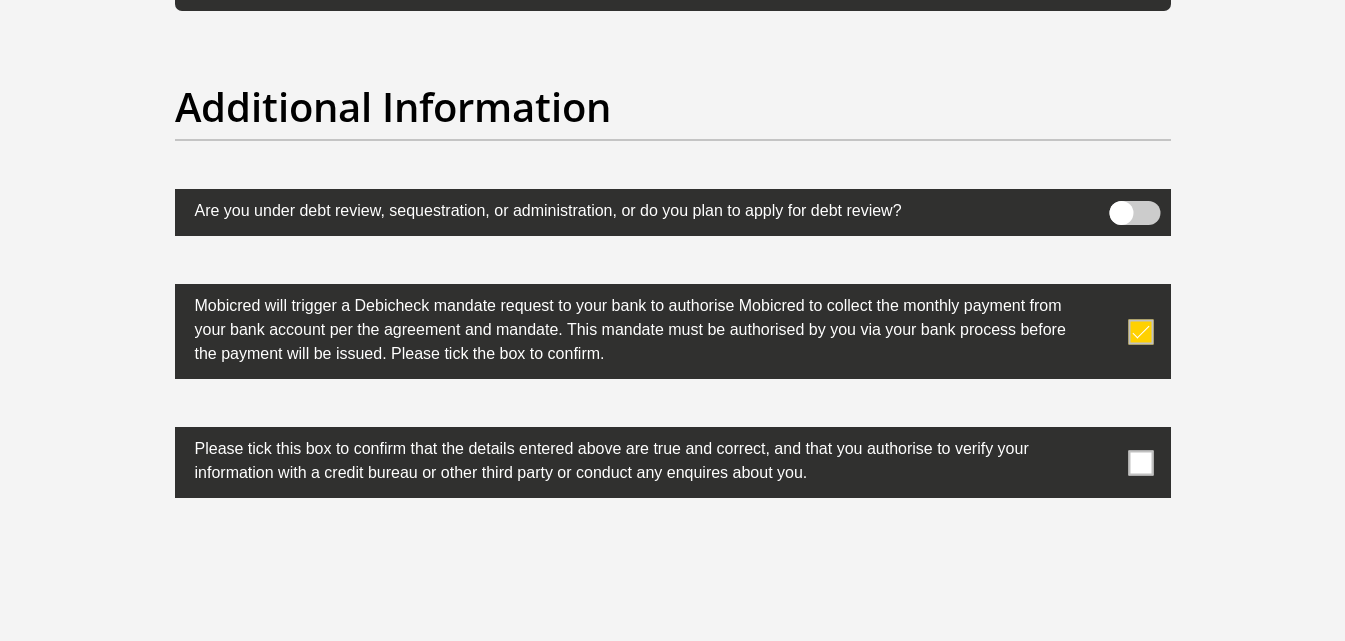 click at bounding box center (1140, 462) 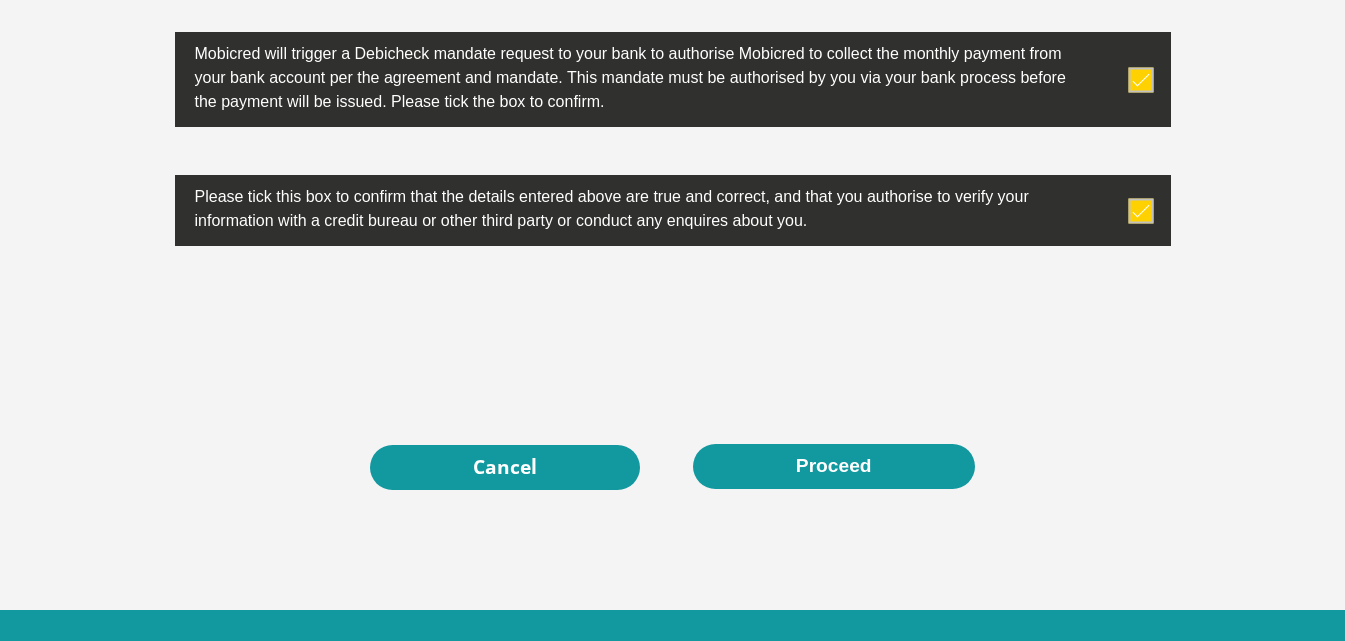scroll, scrollTop: 6497, scrollLeft: 0, axis: vertical 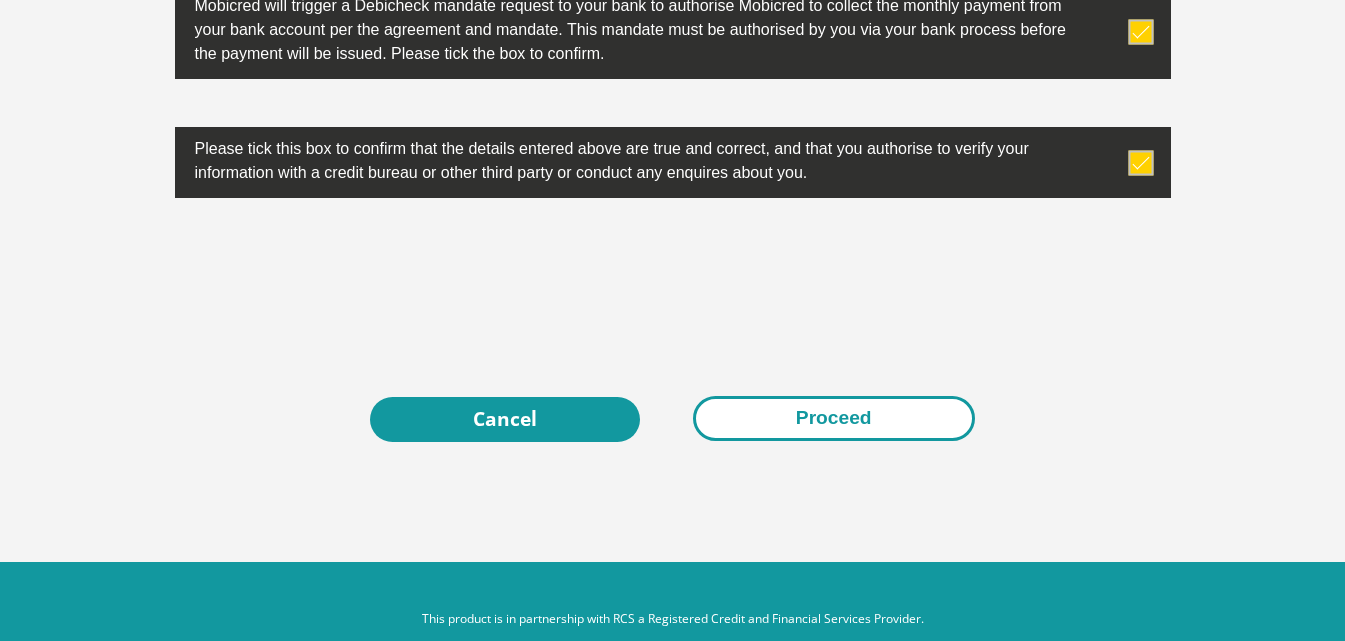 click on "Proceed" at bounding box center [834, 418] 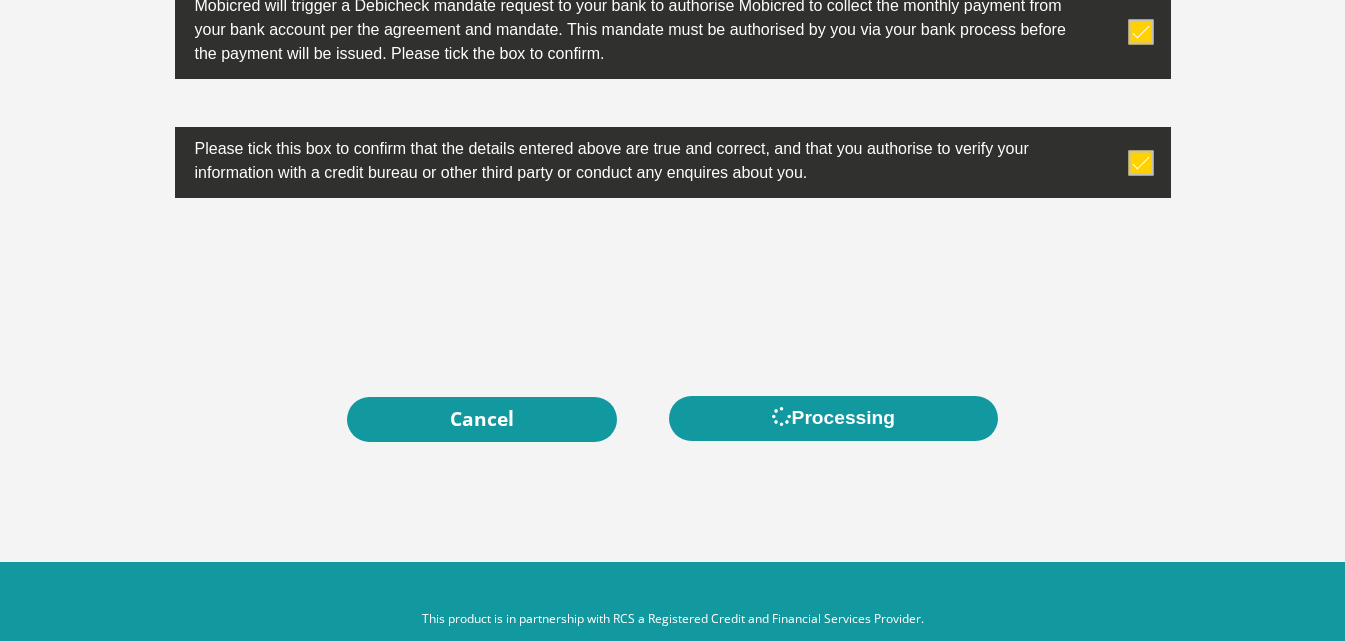 scroll, scrollTop: 0, scrollLeft: 0, axis: both 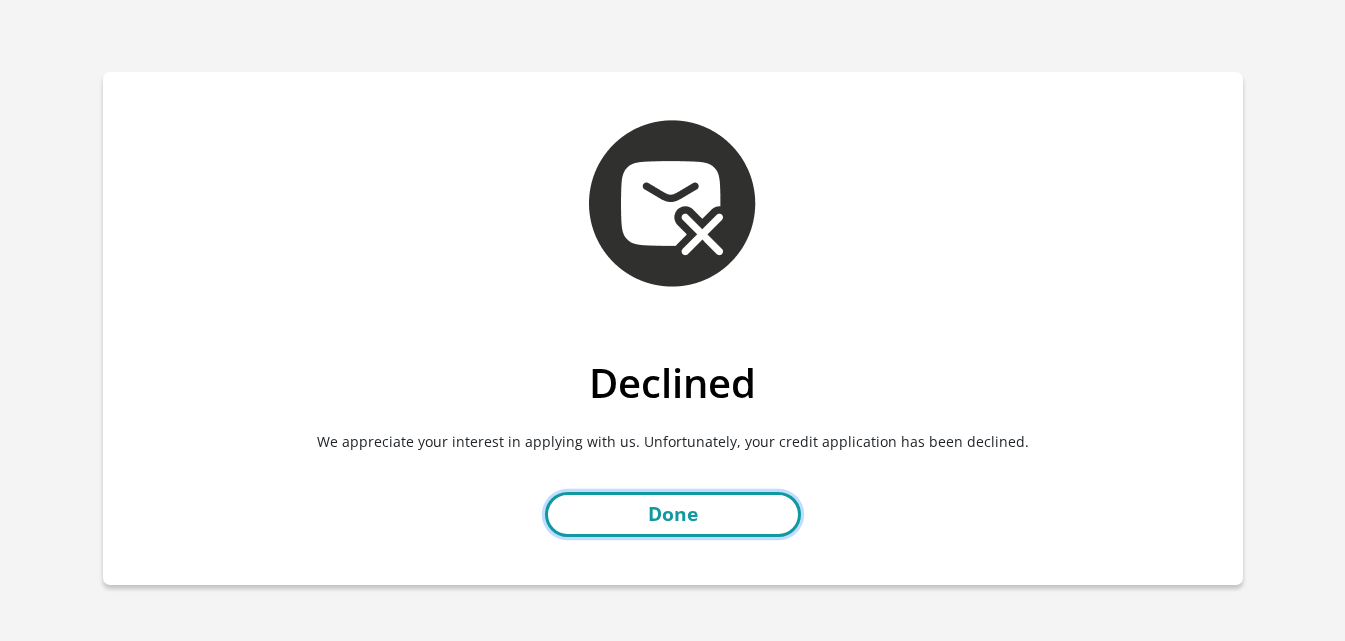 click on "Done" at bounding box center (673, 514) 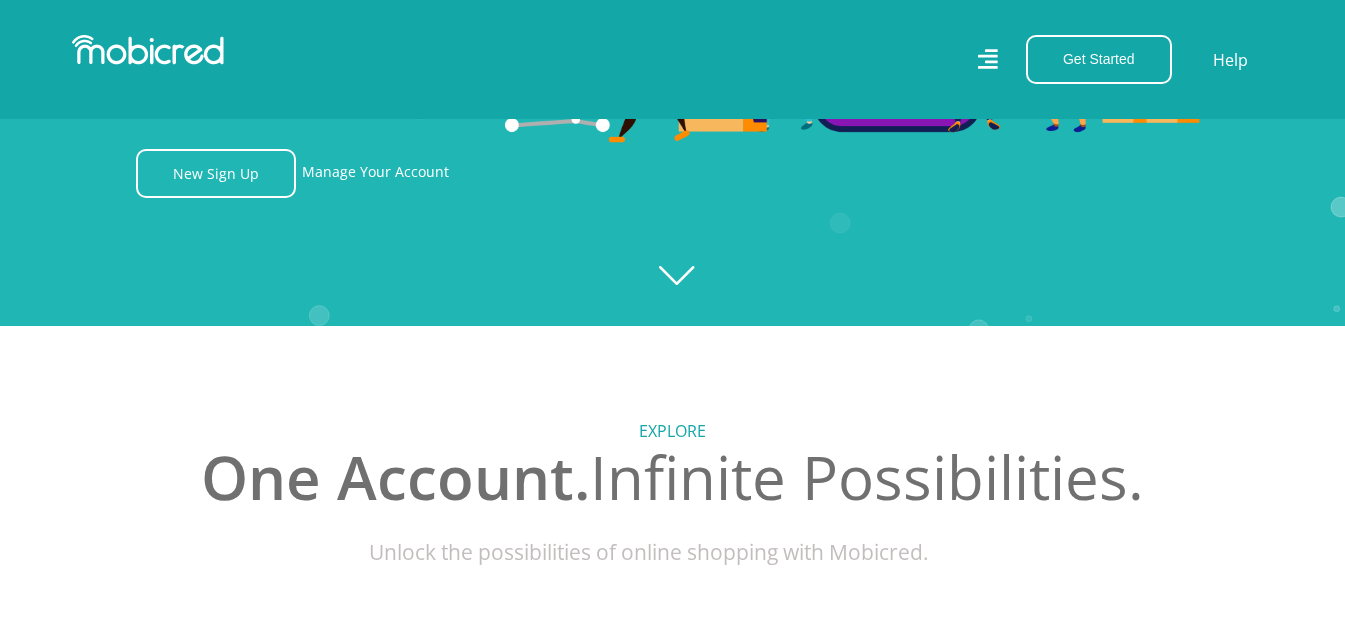 scroll, scrollTop: 400, scrollLeft: 0, axis: vertical 